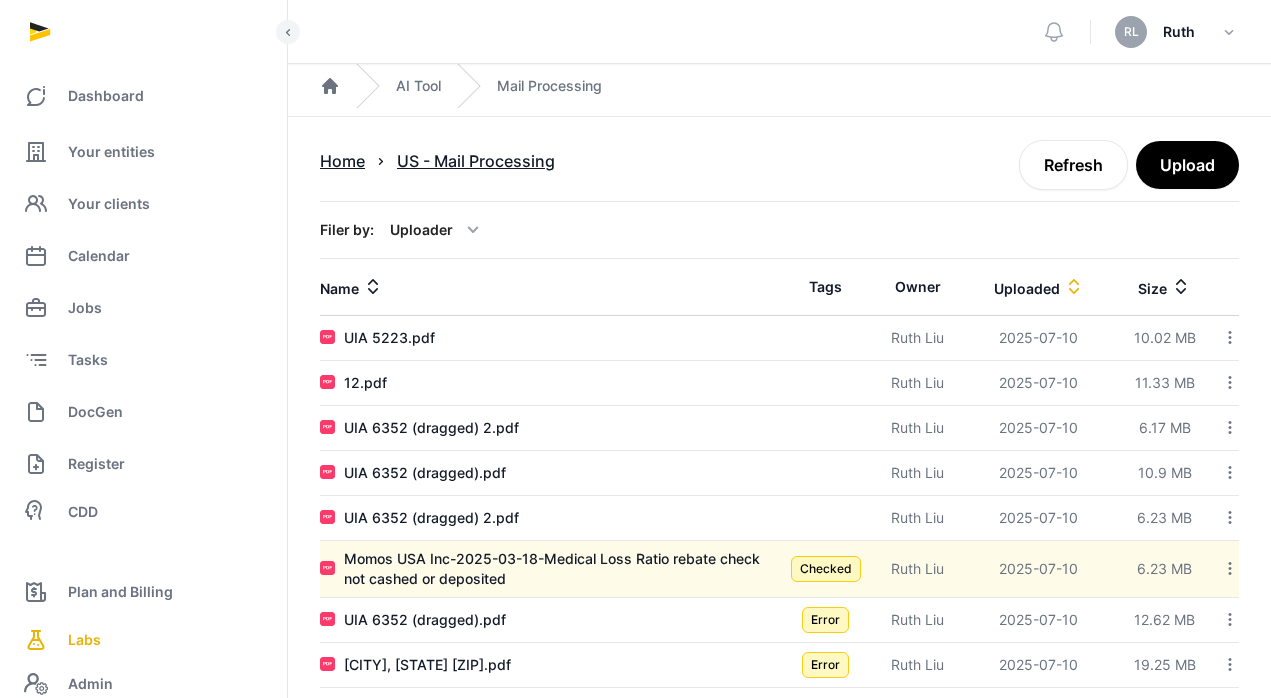 scroll, scrollTop: 0, scrollLeft: 0, axis: both 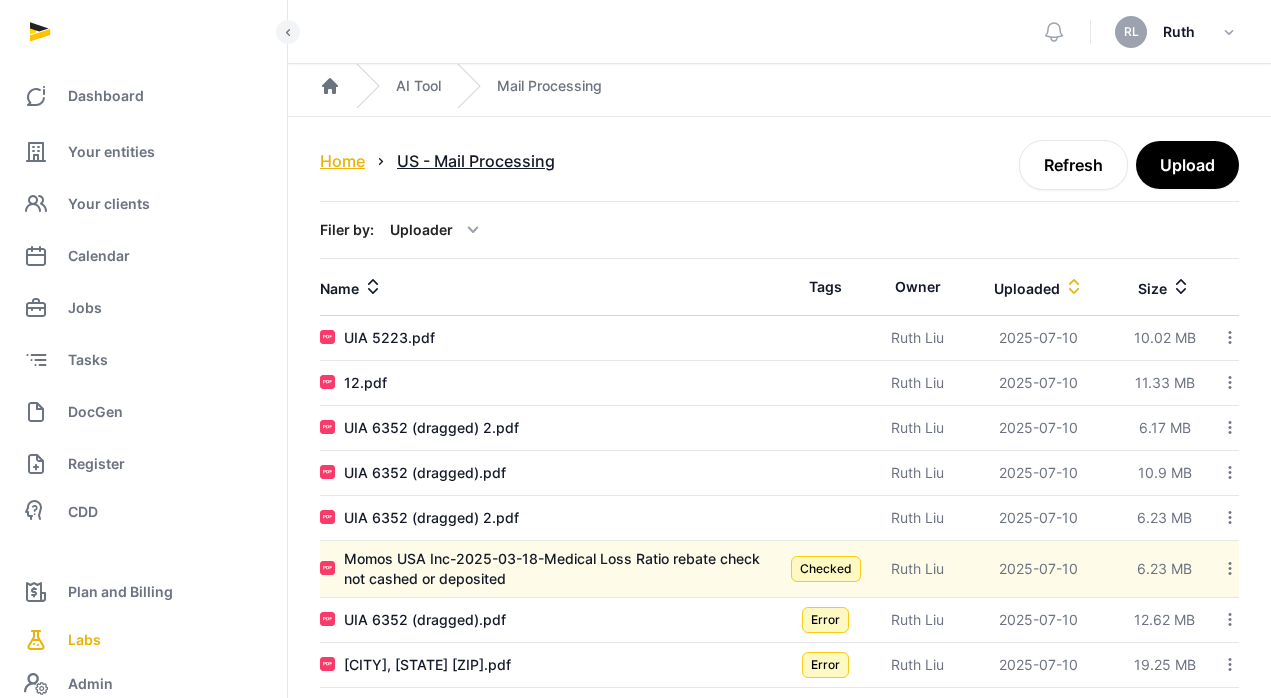 click on "Home" at bounding box center [342, 161] 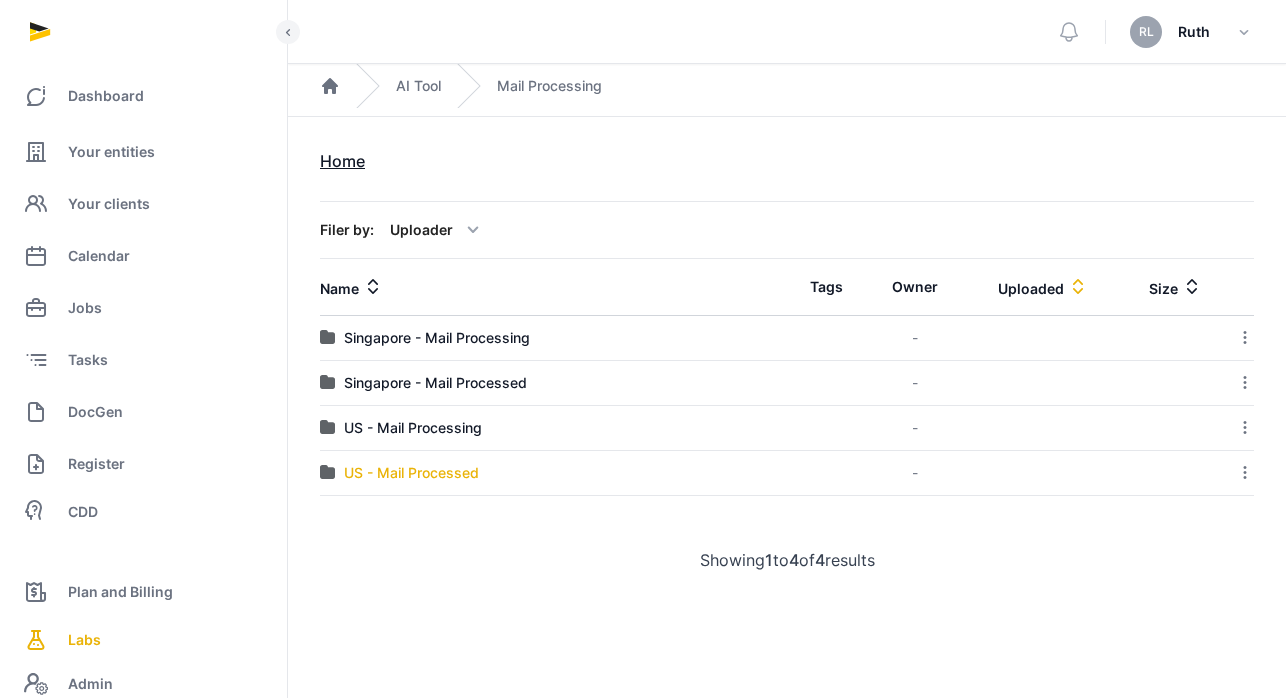 click on "US - Mail Processed" at bounding box center (411, 473) 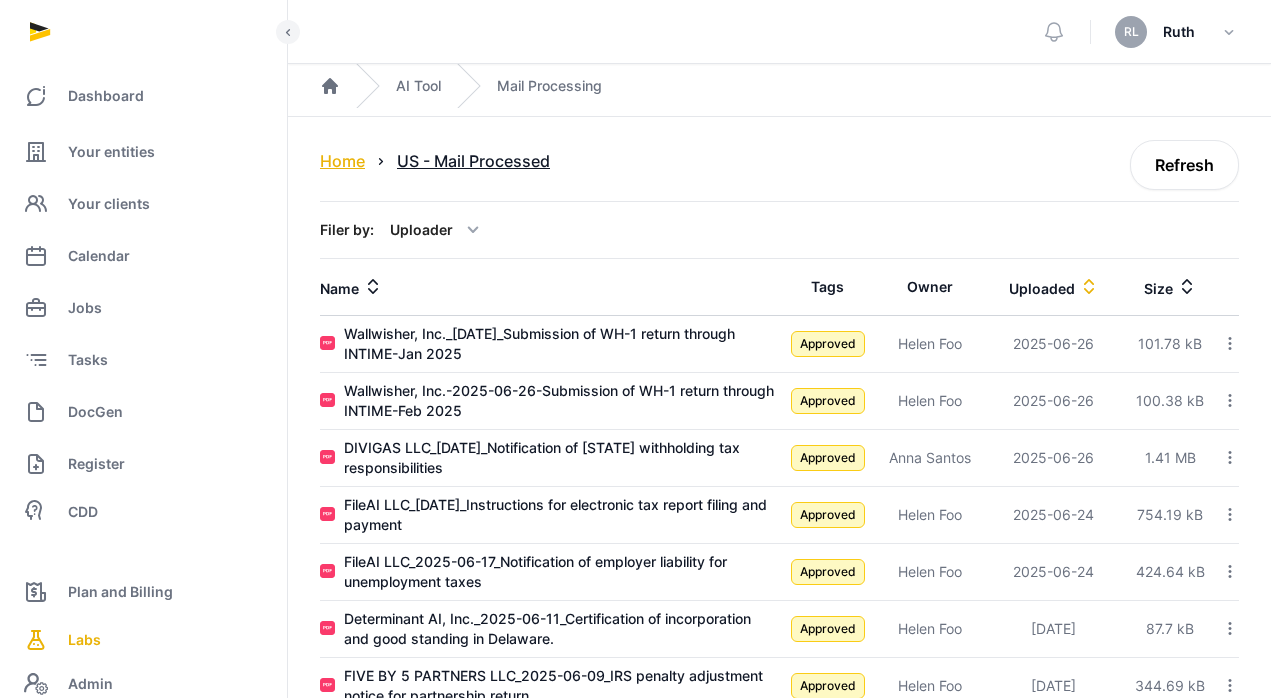 click on "Home" at bounding box center (342, 161) 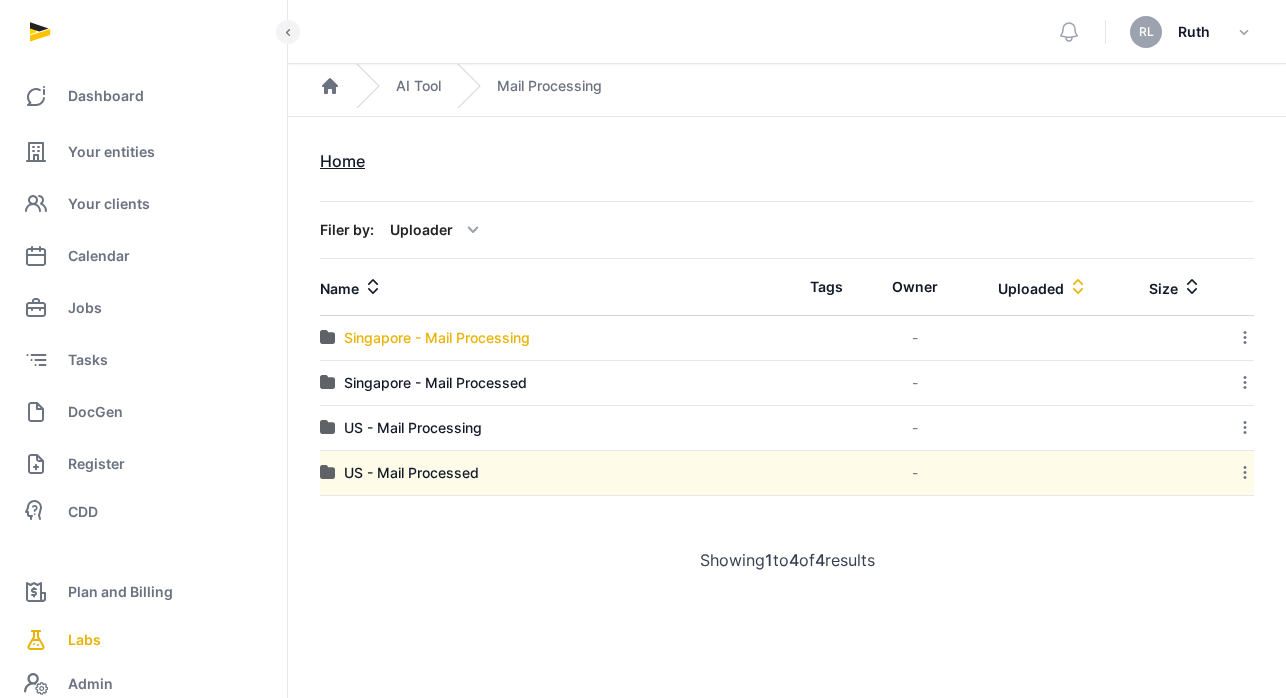 click on "Singapore - Mail Processing" at bounding box center [437, 338] 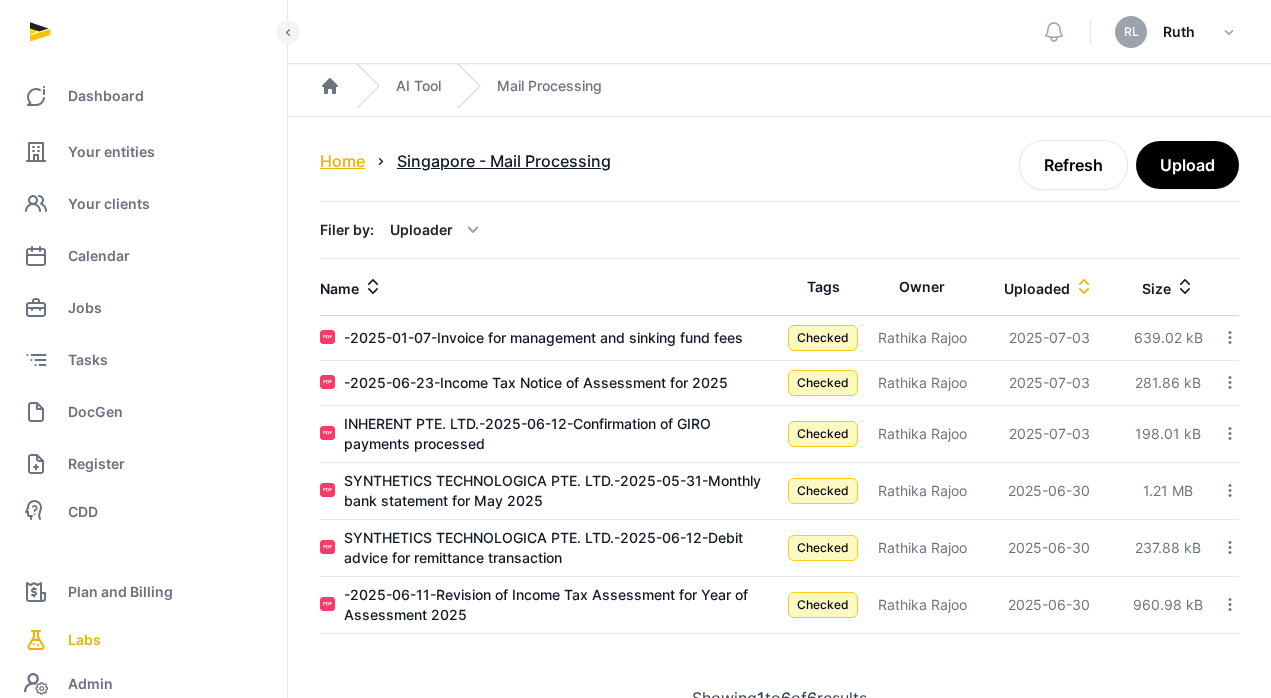 click on "Home" at bounding box center (342, 161) 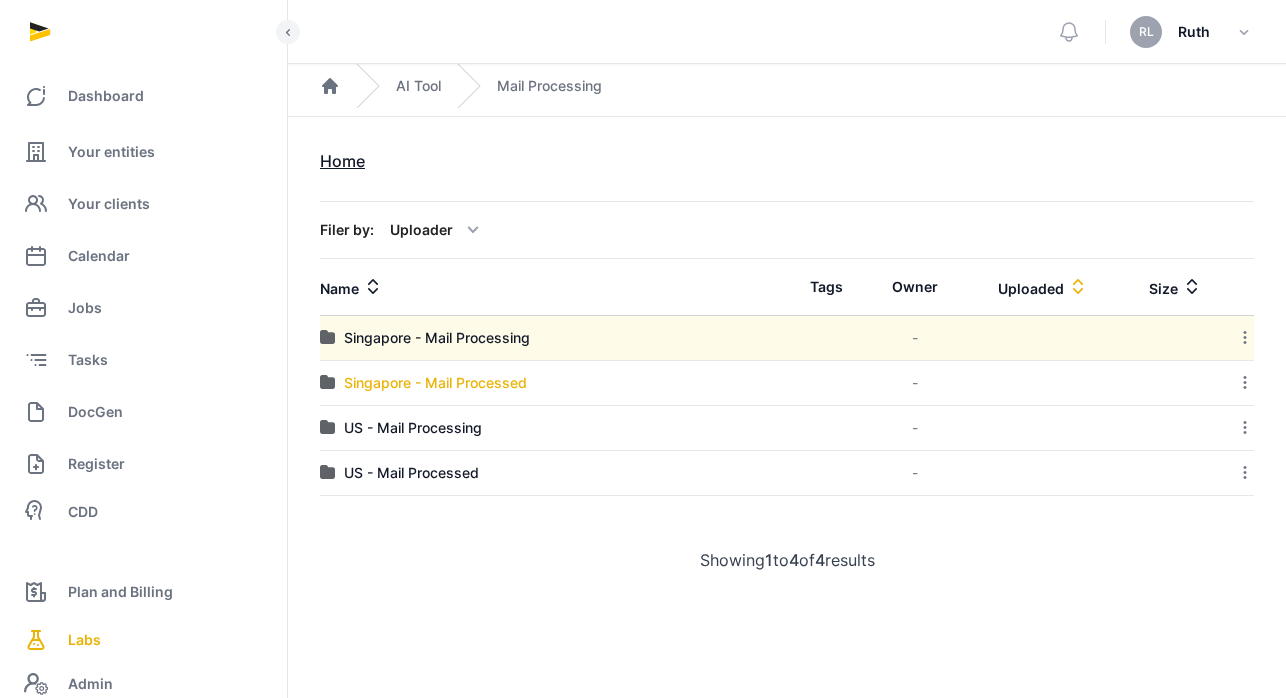 click on "Singapore - Mail Processed" at bounding box center (435, 383) 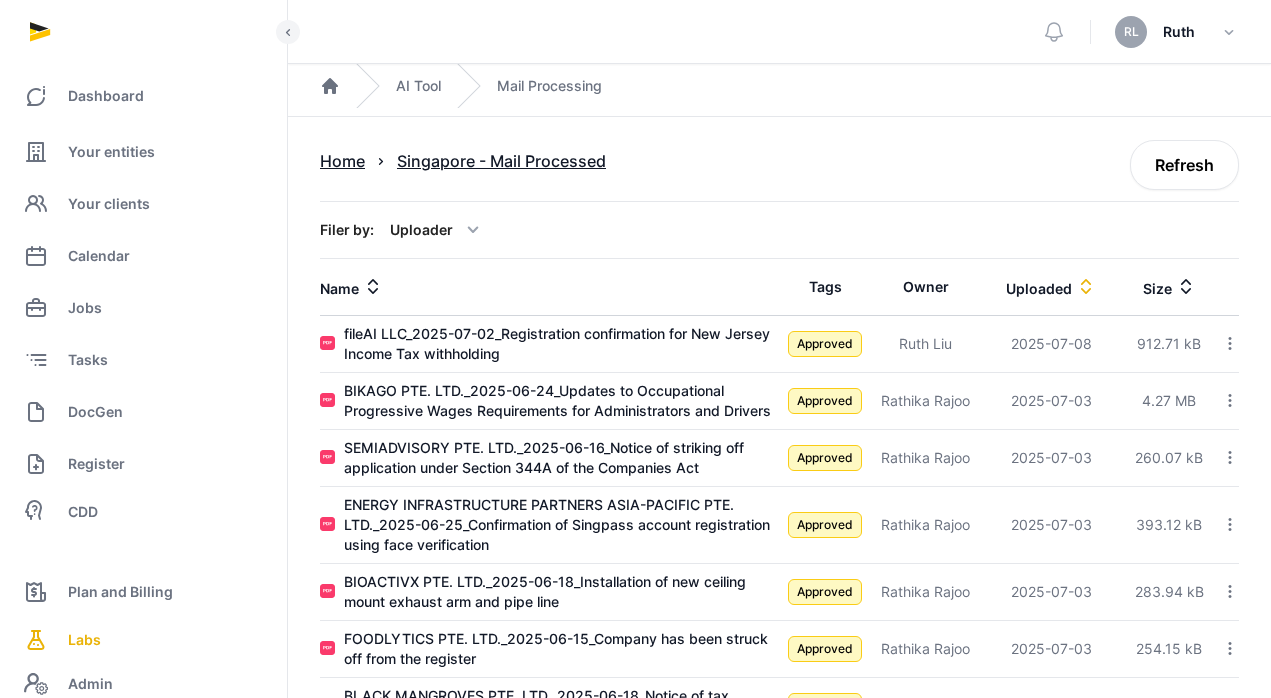 click 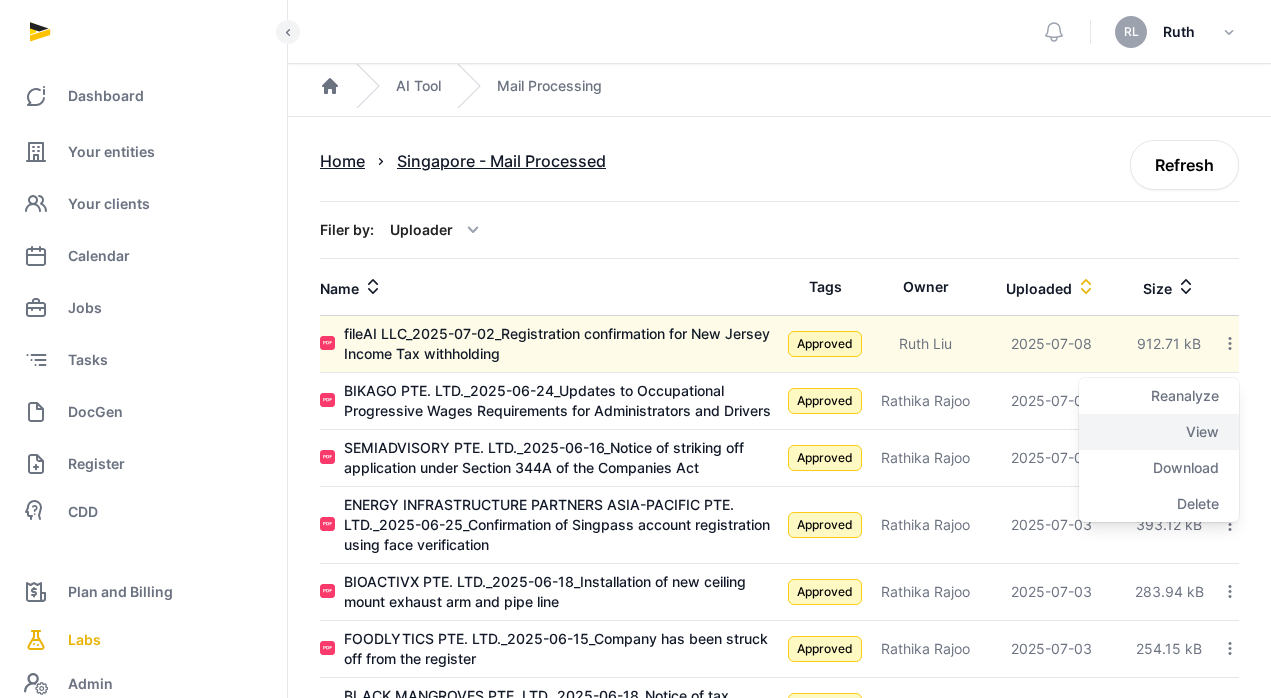 click on "View" 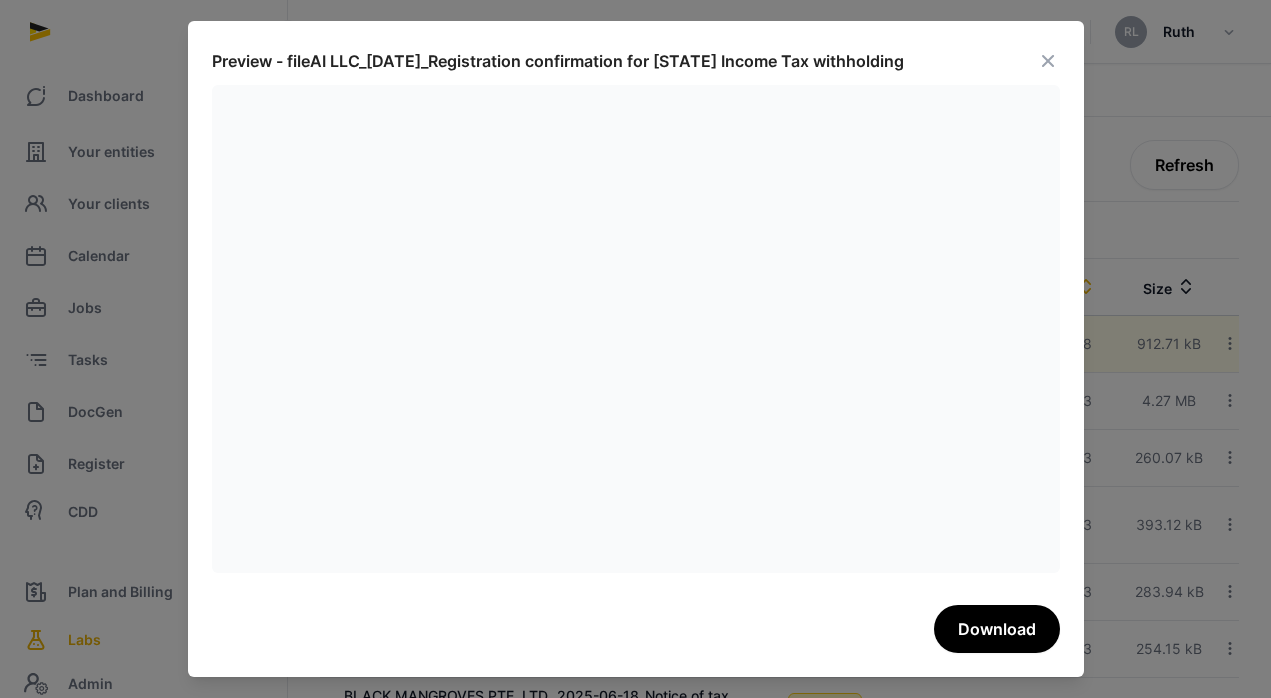 click at bounding box center (1048, 61) 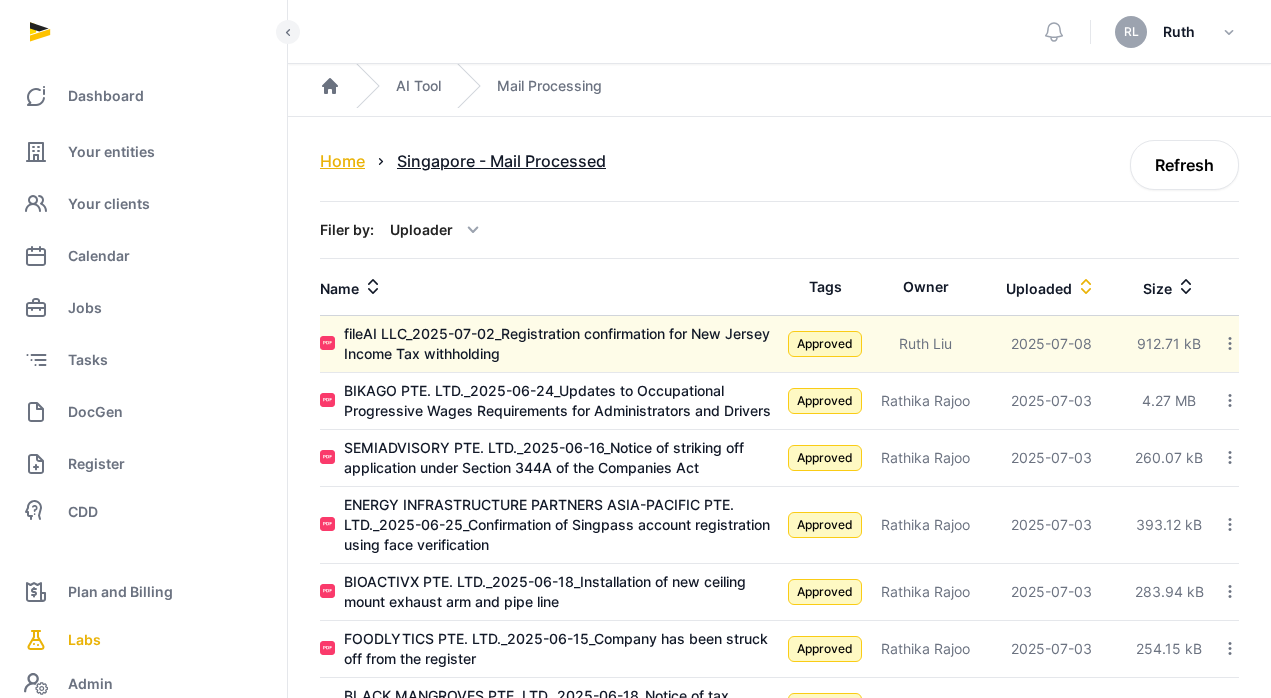 click on "Home" at bounding box center [342, 161] 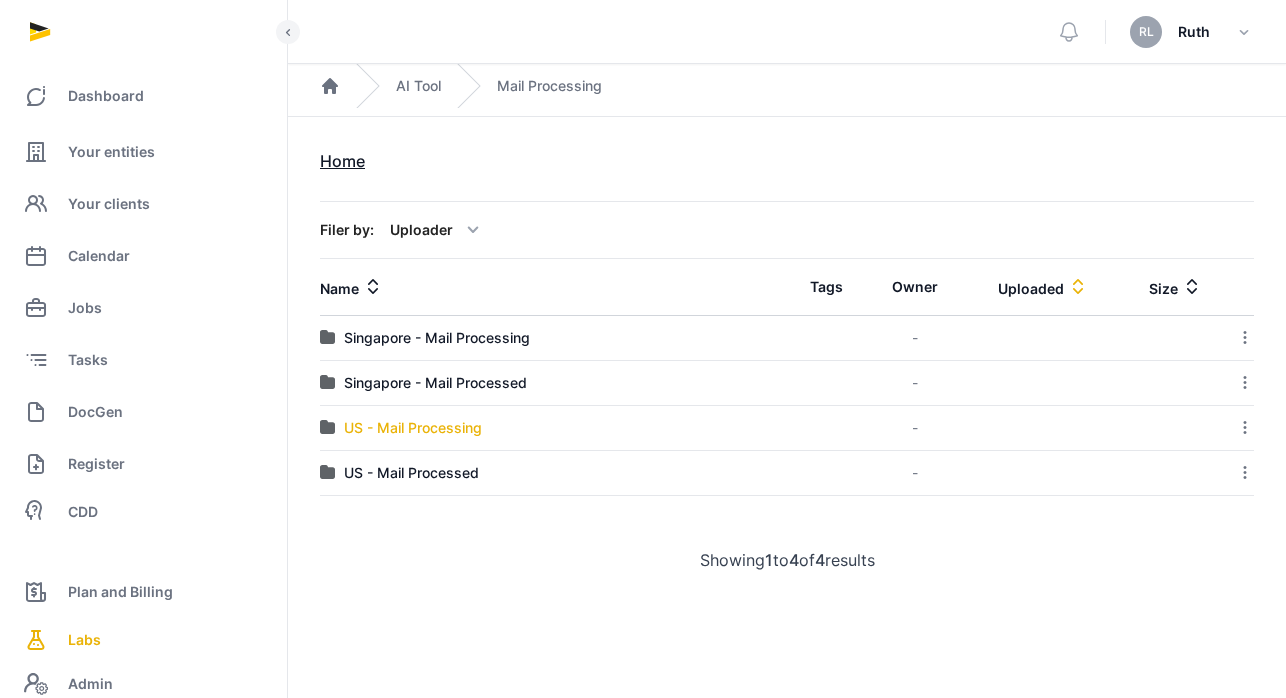 click on "US - Mail Processing" at bounding box center (413, 428) 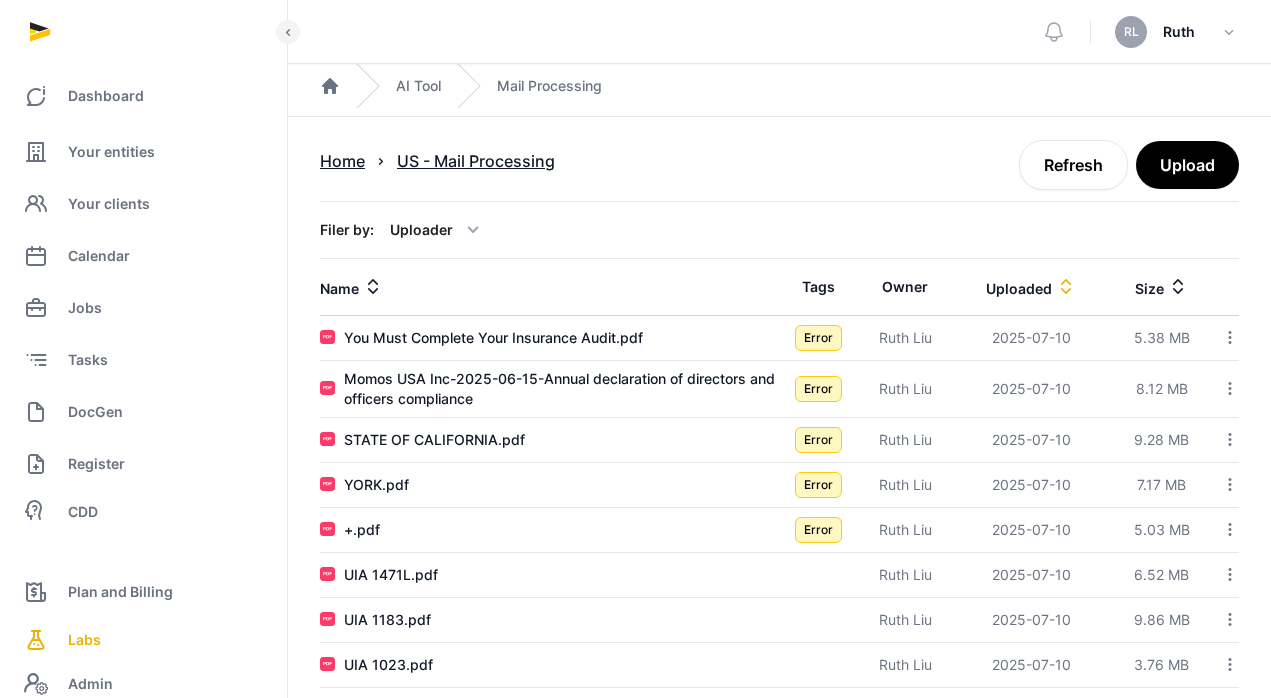 click on "Momos USA Inc-2025-06-15-Annual declaration of directors and officers compliance" at bounding box center [550, 389] 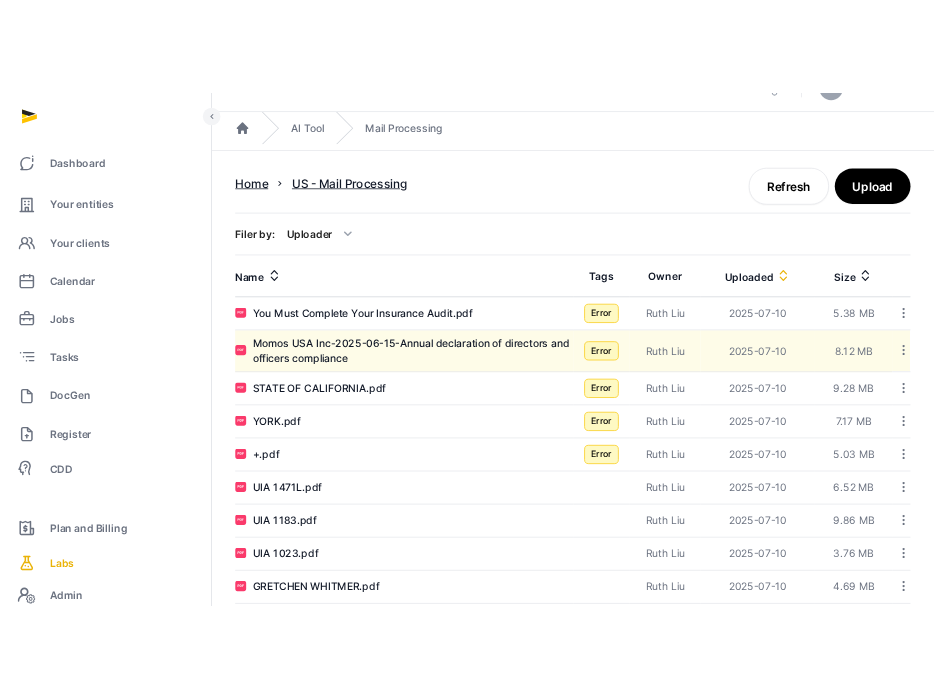 scroll, scrollTop: 0, scrollLeft: 0, axis: both 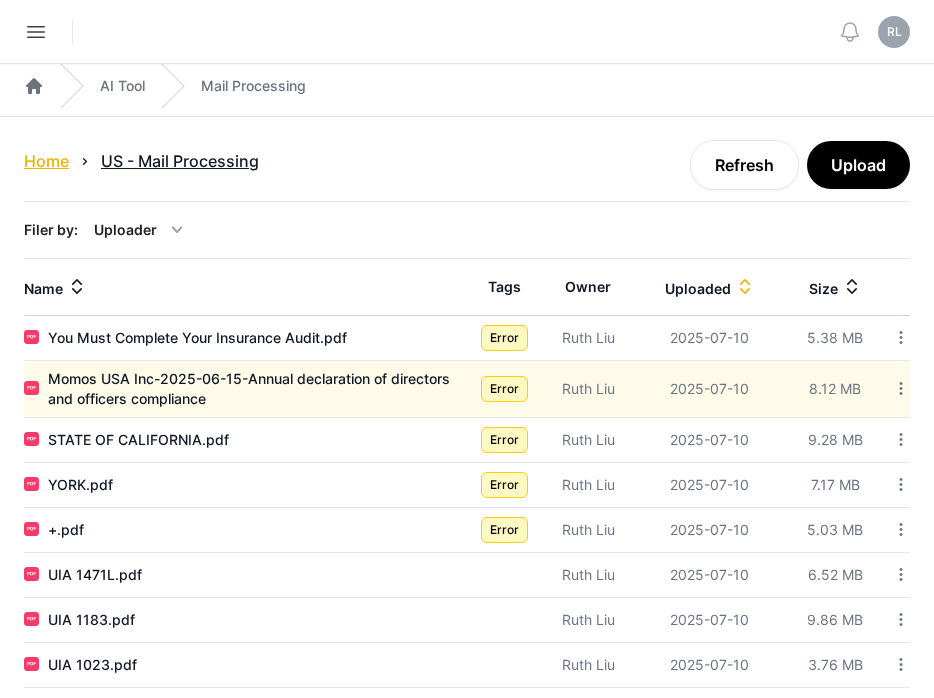 click on "Home" at bounding box center (46, 161) 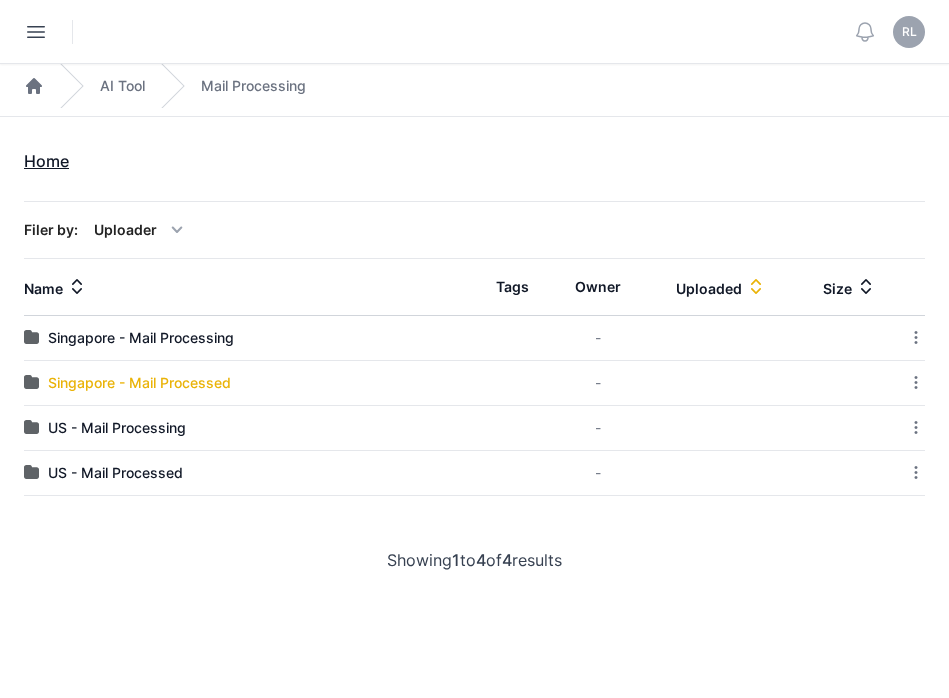 click on "Singapore - Mail Processed" at bounding box center [249, 383] 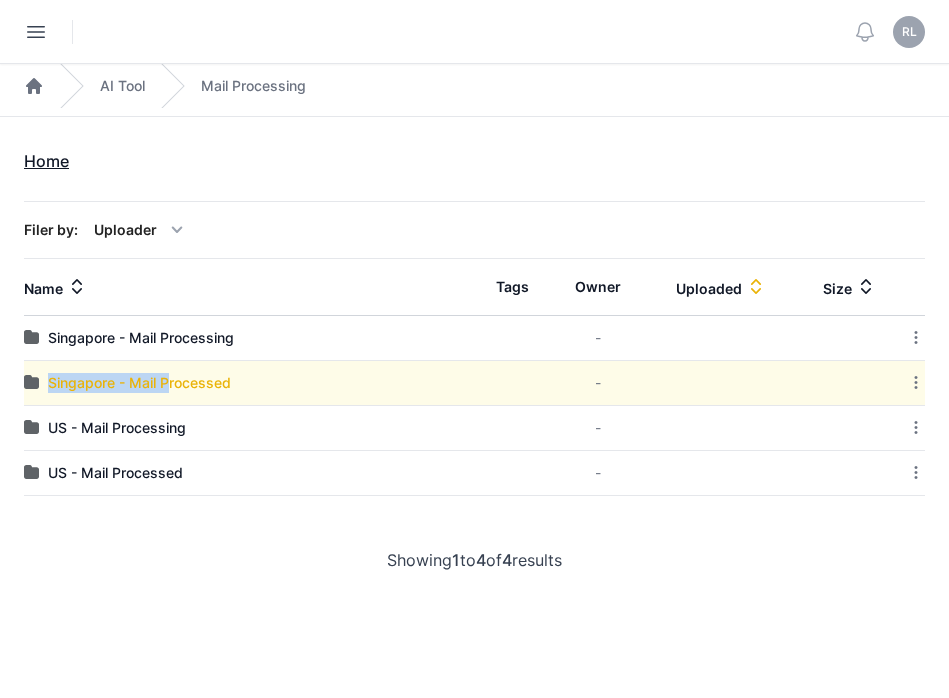click on "Singapore - Mail Processed" at bounding box center [139, 383] 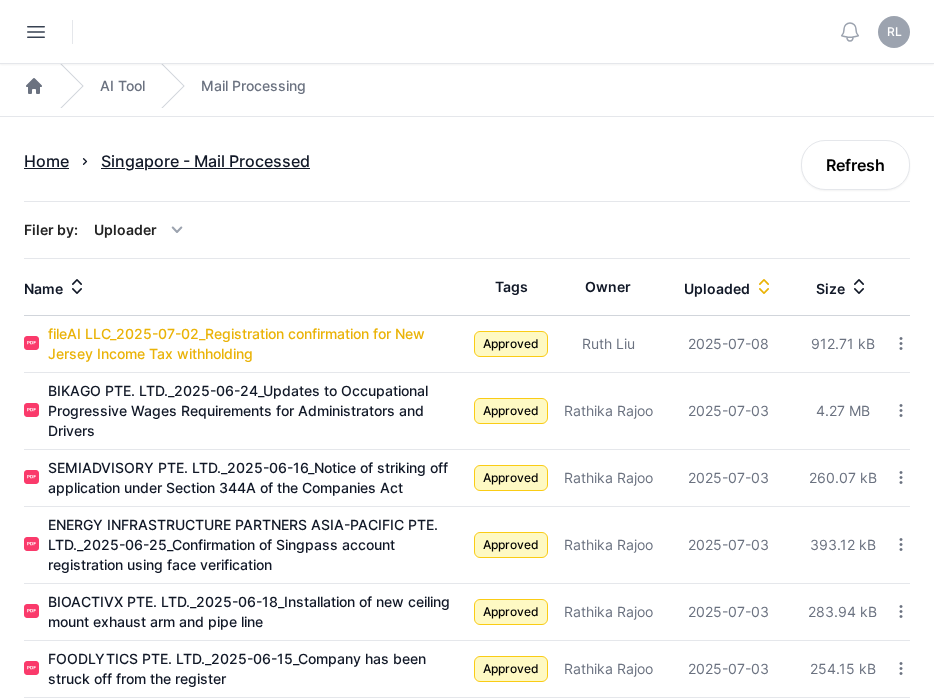 click on "fileAI LLC_2025-07-02_Registration confirmation for New Jersey Income Tax withholding" at bounding box center (257, 344) 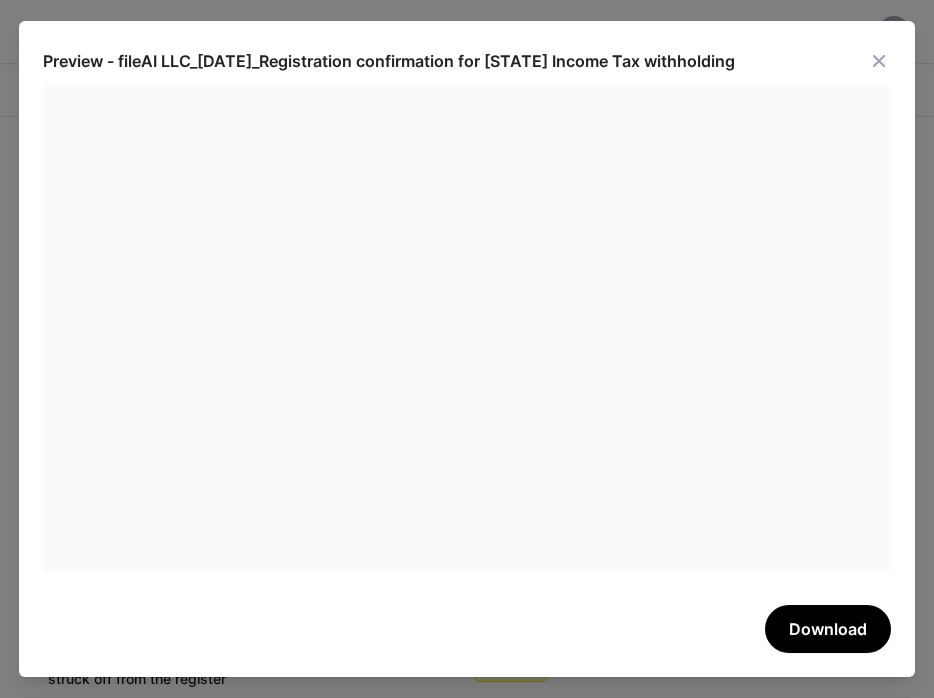 scroll, scrollTop: 302, scrollLeft: 0, axis: vertical 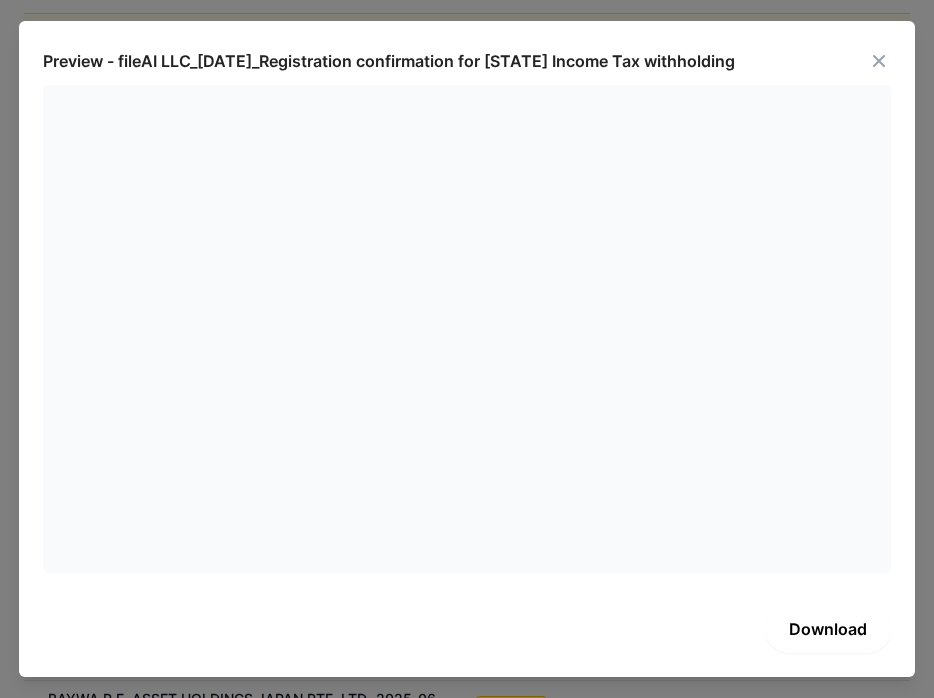 click on "Download" at bounding box center [828, 629] 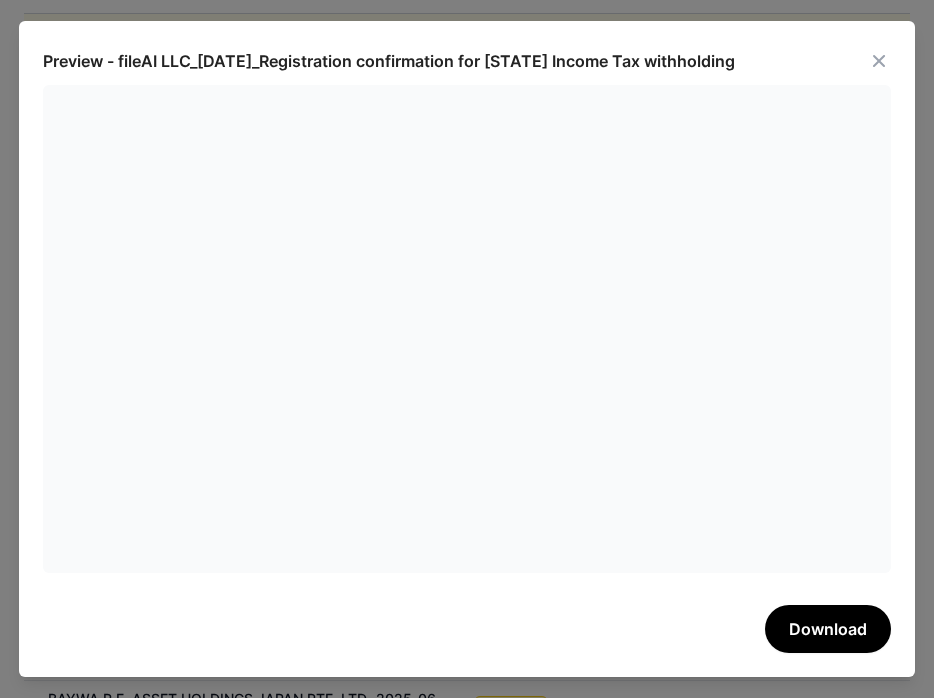 click at bounding box center [879, 61] 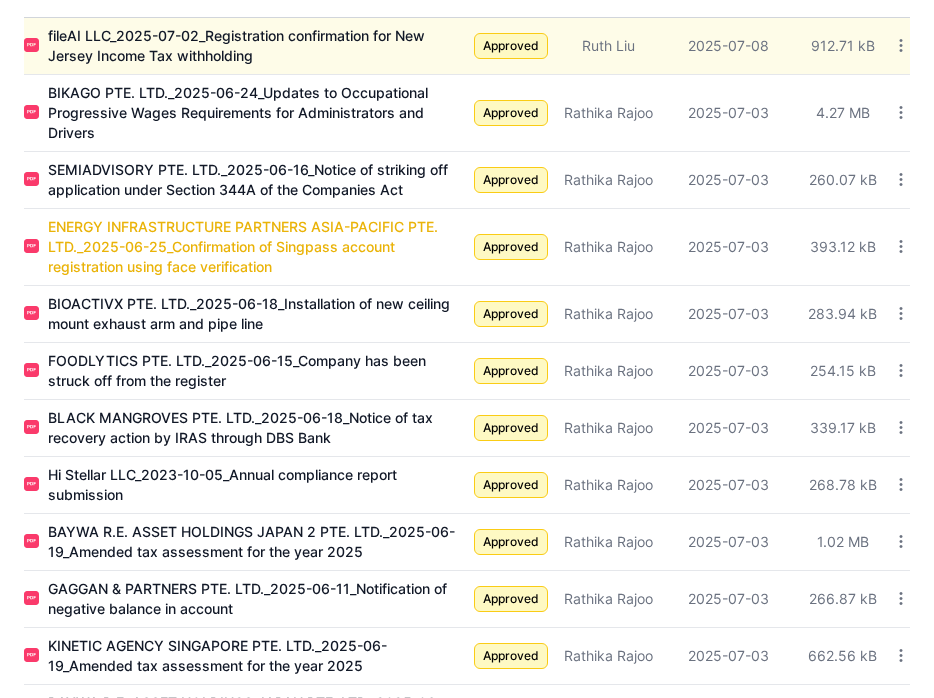 scroll, scrollTop: 0, scrollLeft: 0, axis: both 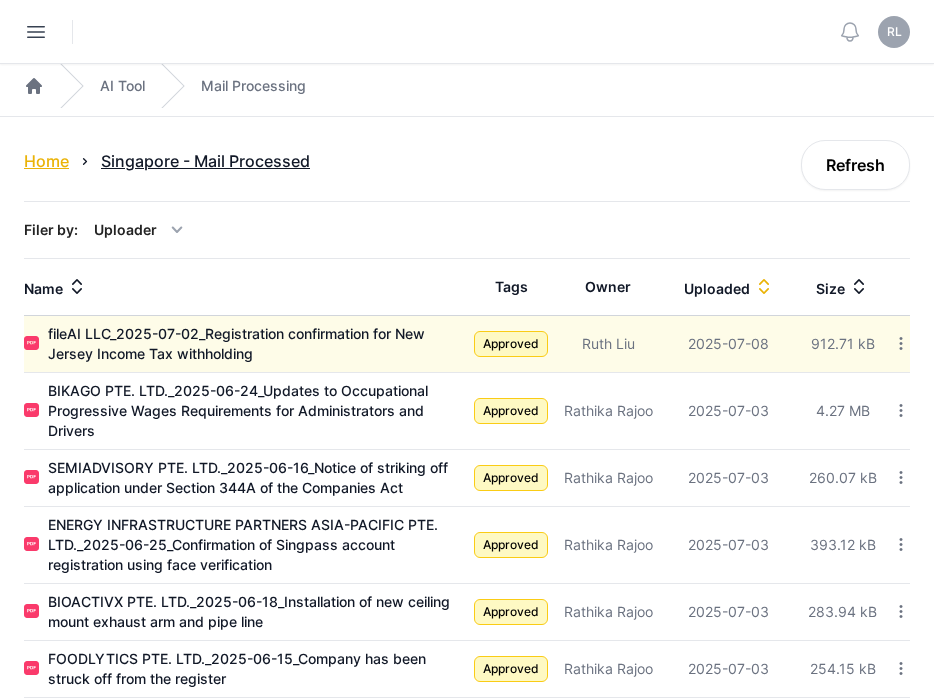click on "Home" at bounding box center [46, 161] 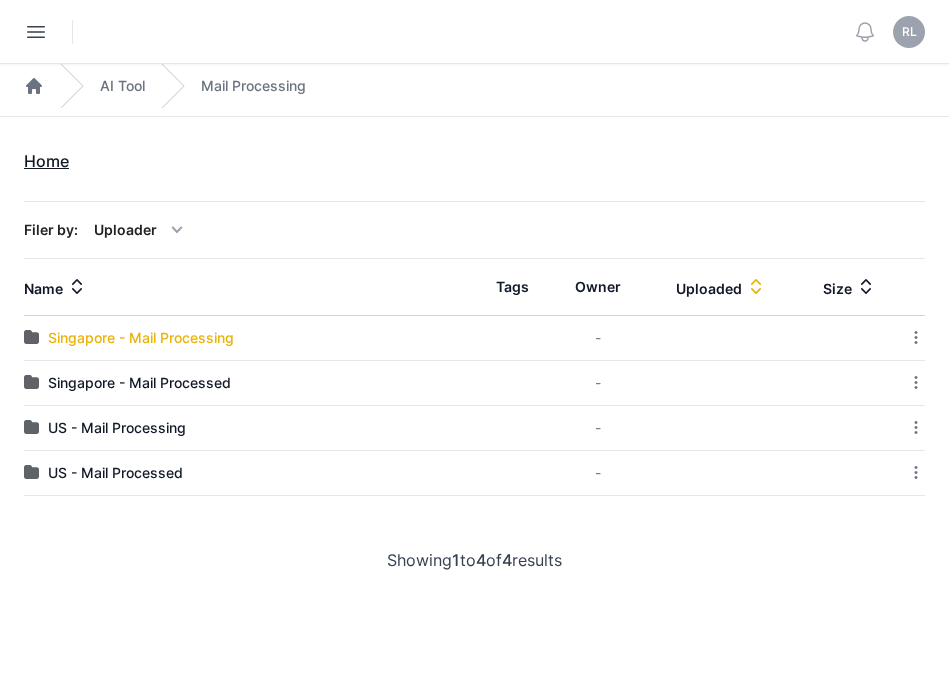 click on "Singapore - Mail Processing" at bounding box center (141, 338) 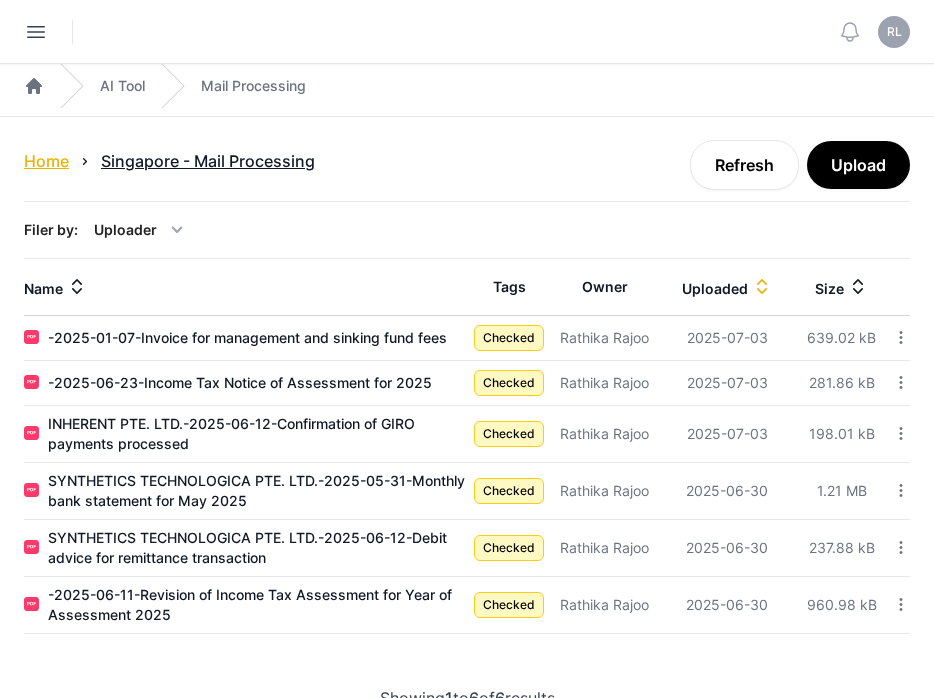 click on "Home" at bounding box center (46, 161) 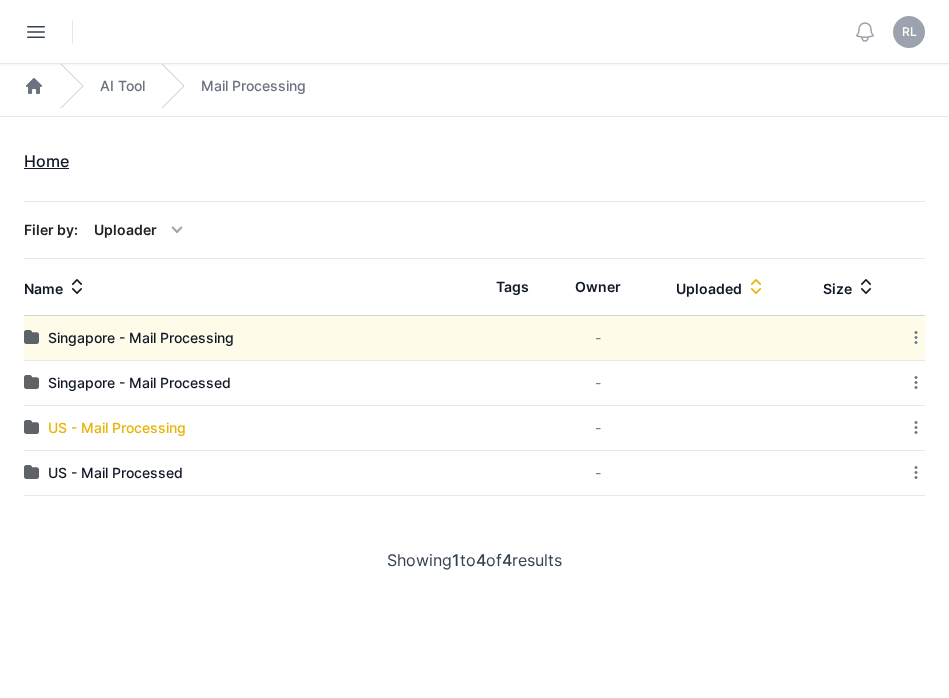 click on "US - Mail Processing" at bounding box center (117, 428) 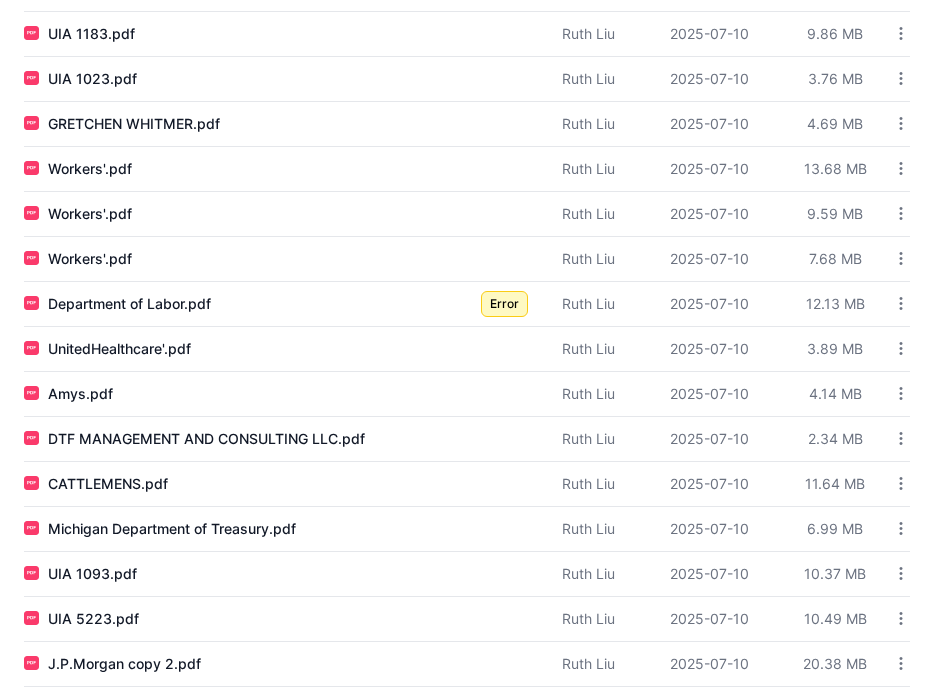 scroll, scrollTop: 671, scrollLeft: 0, axis: vertical 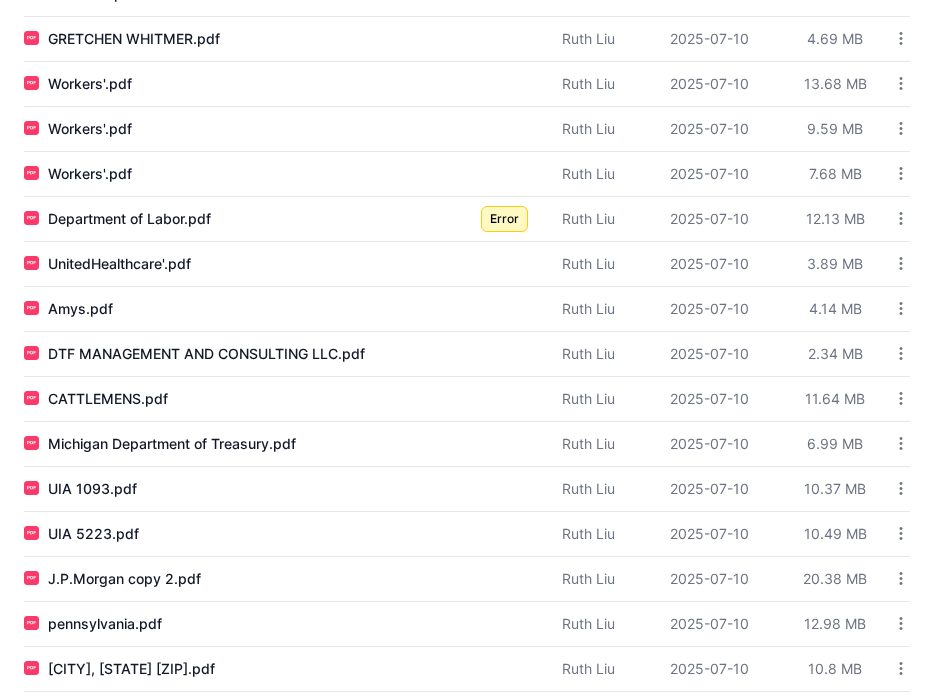 click on "J.P.Morgan copy 2.pdf" at bounding box center (124, 579) 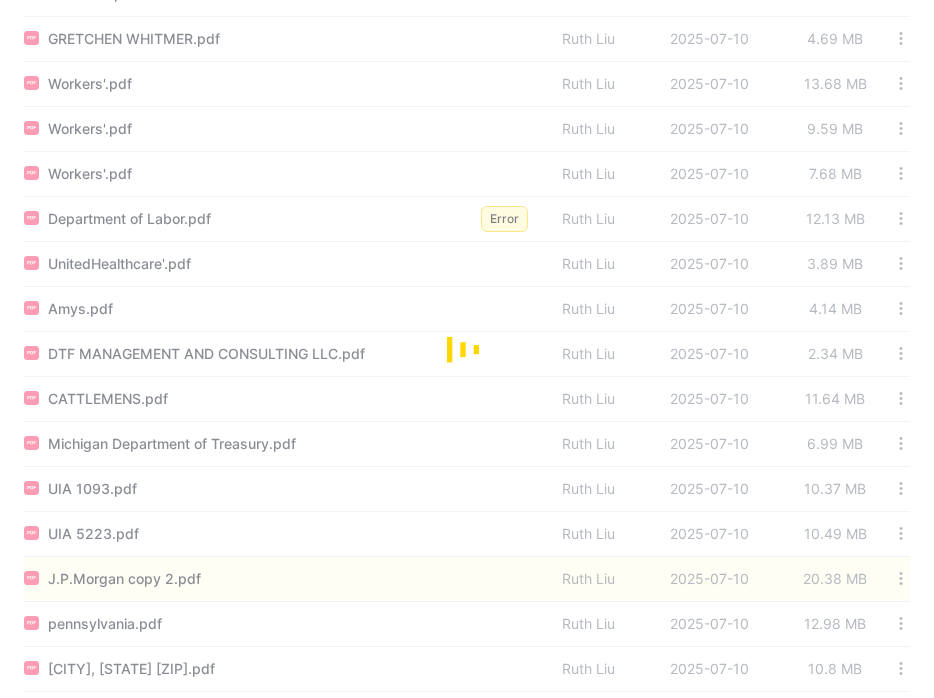 click at bounding box center (467, 349) 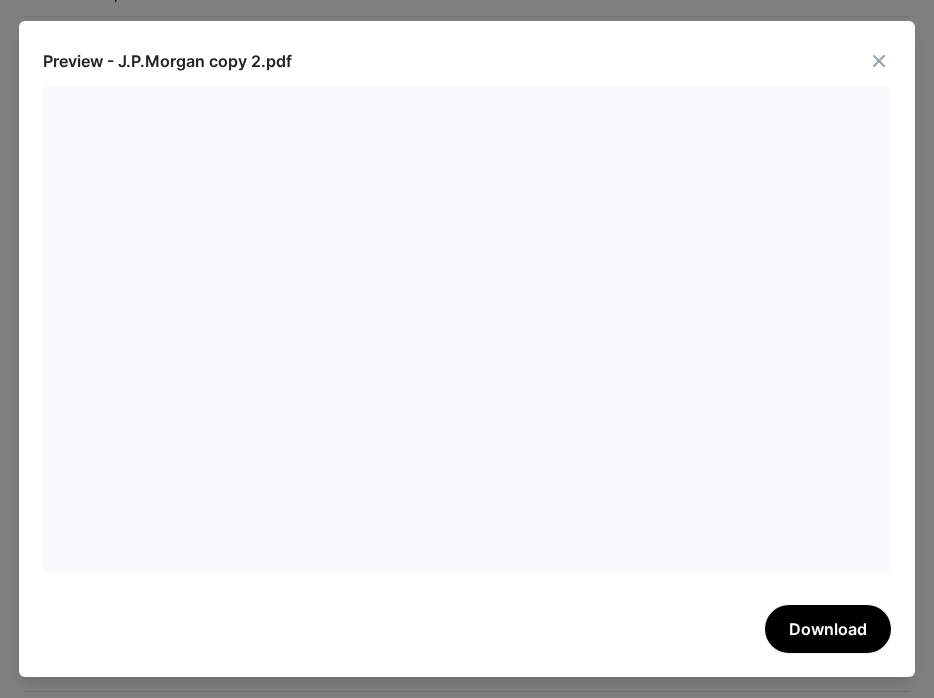click at bounding box center (879, 61) 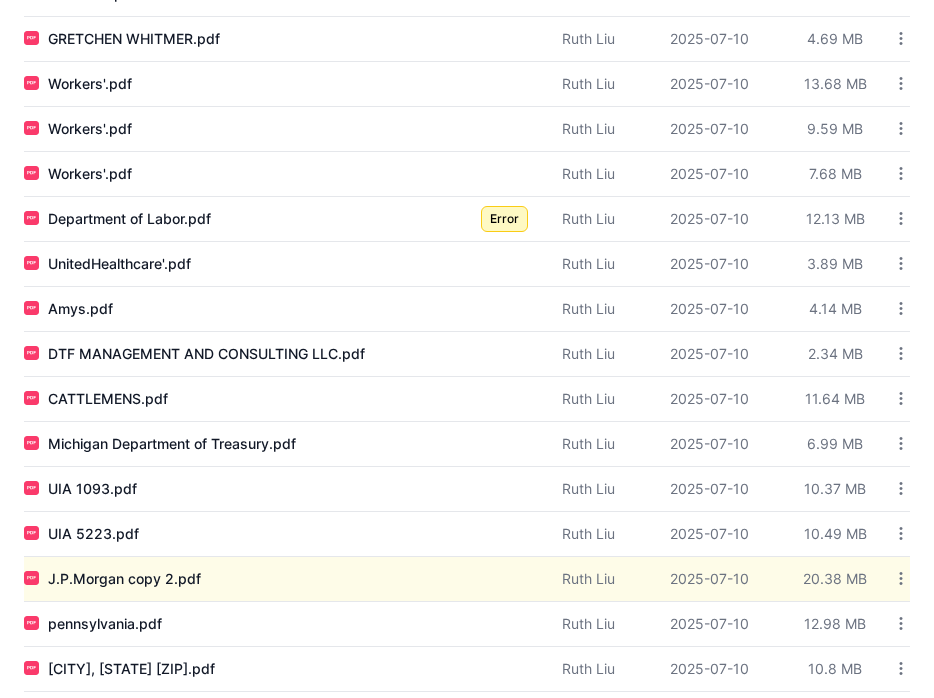 click 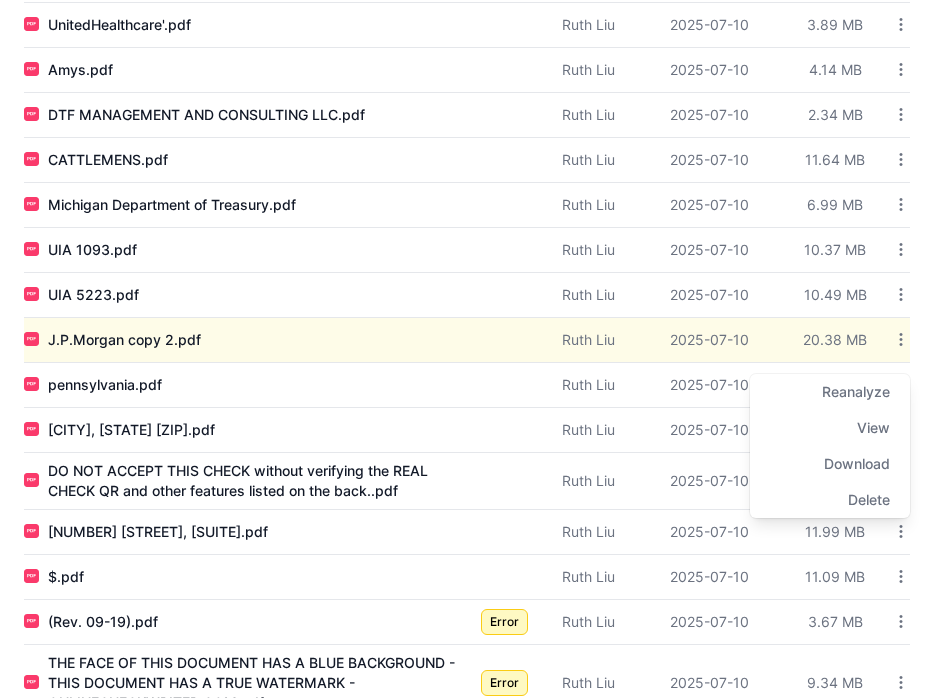 scroll, scrollTop: 914, scrollLeft: 0, axis: vertical 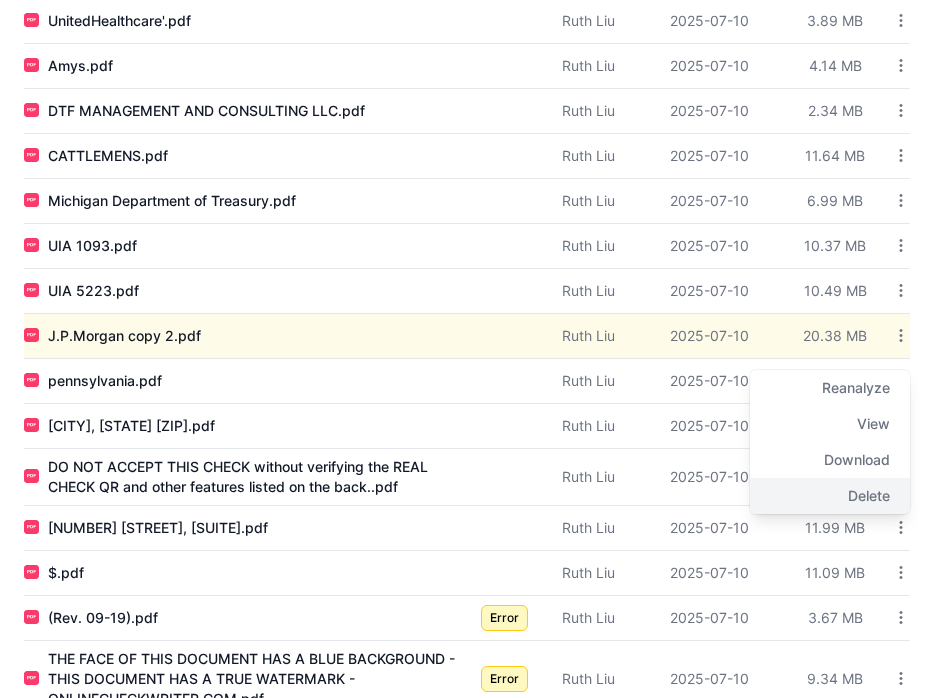 click on "Delete" 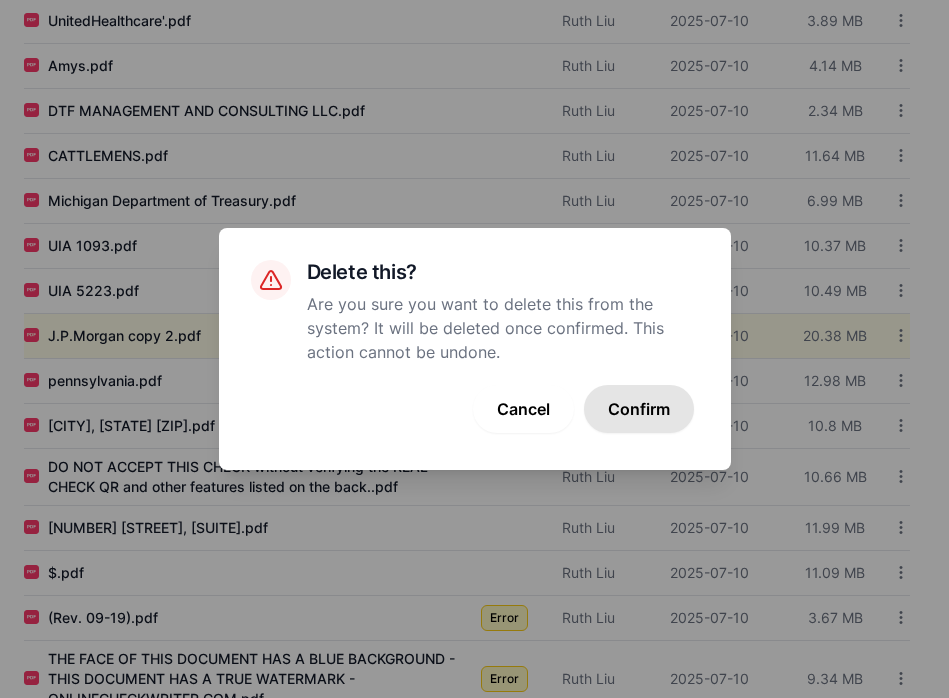 click on "Confirm" at bounding box center (639, 409) 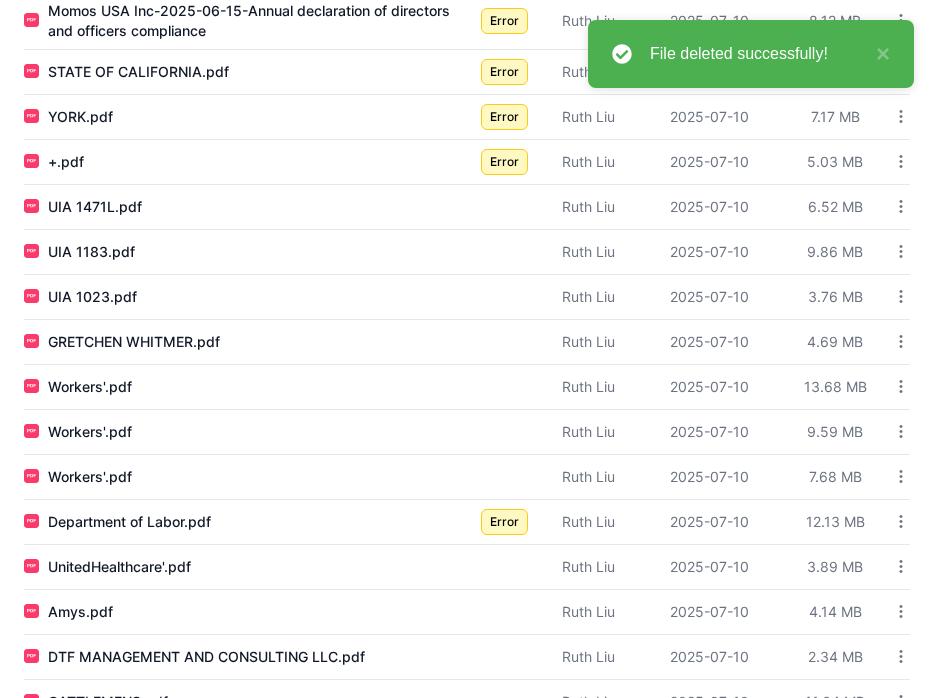 scroll, scrollTop: 0, scrollLeft: 0, axis: both 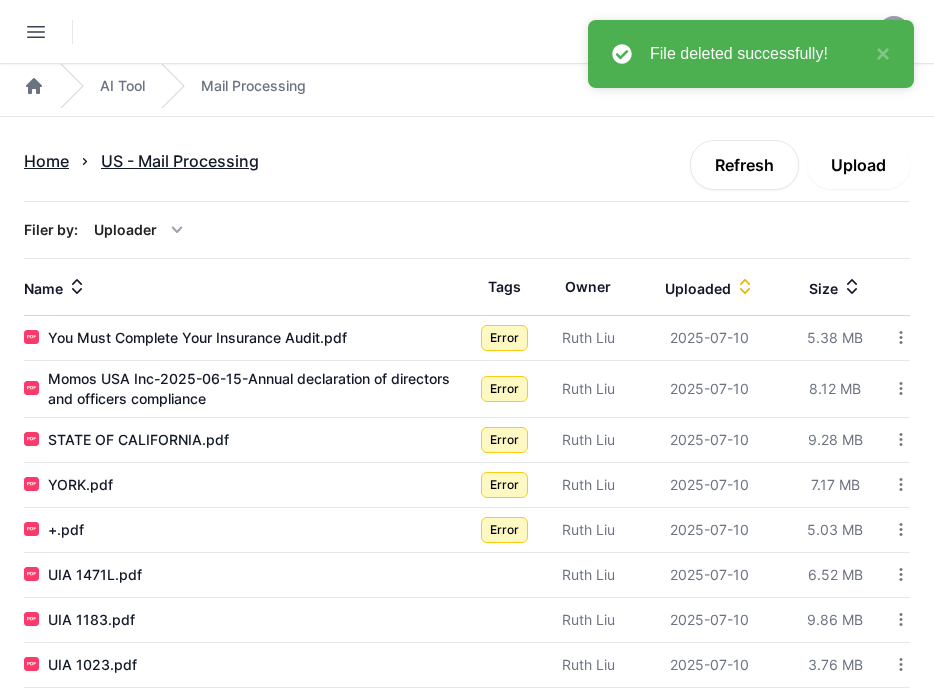 click on "Upload" at bounding box center [858, 165] 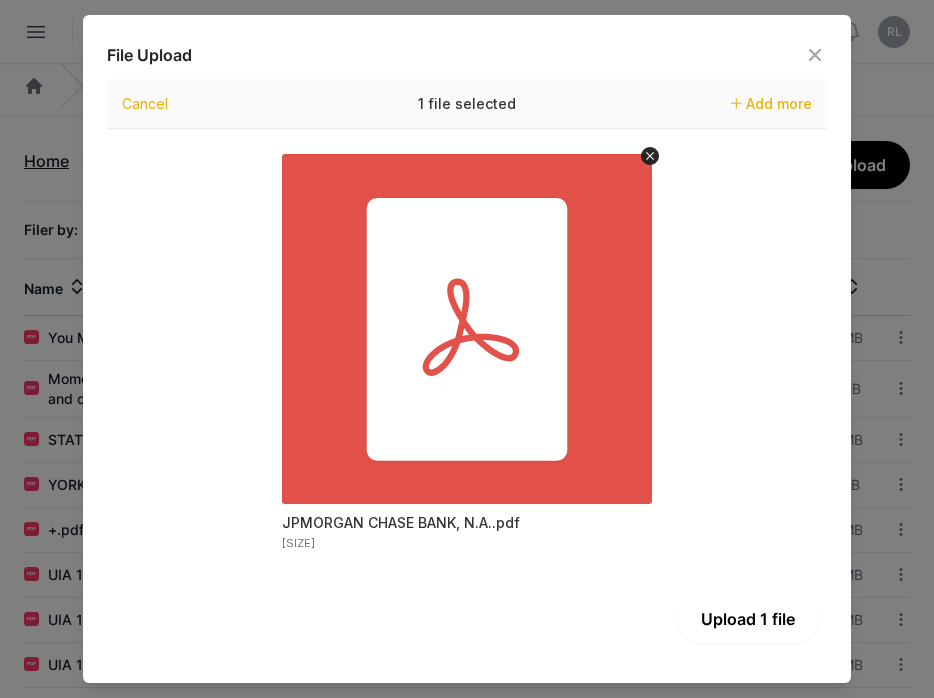 click on "Upload 1 file" at bounding box center [748, 619] 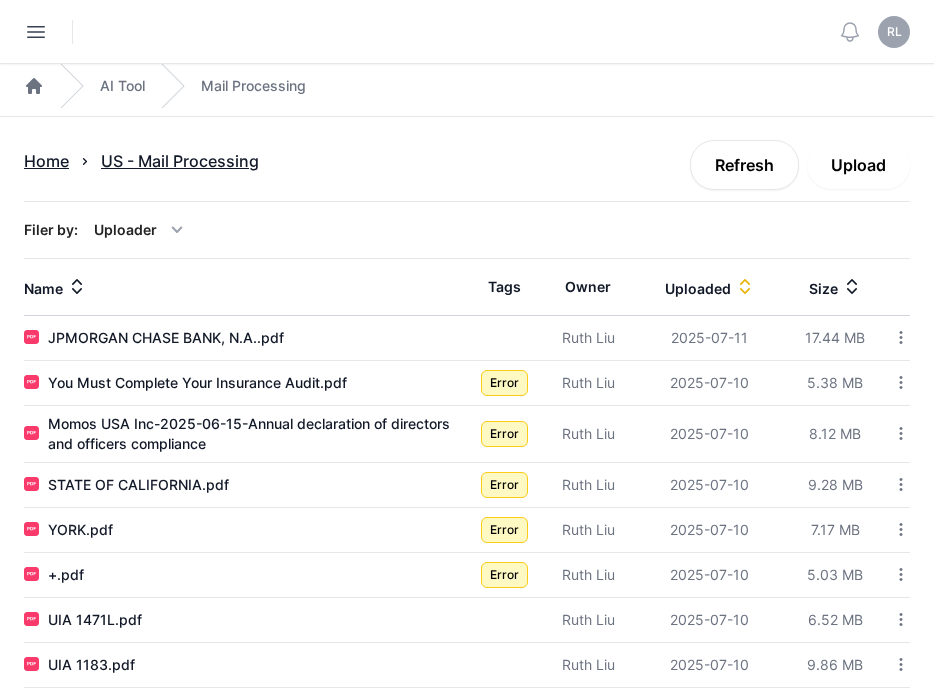 click on "Upload" at bounding box center (858, 165) 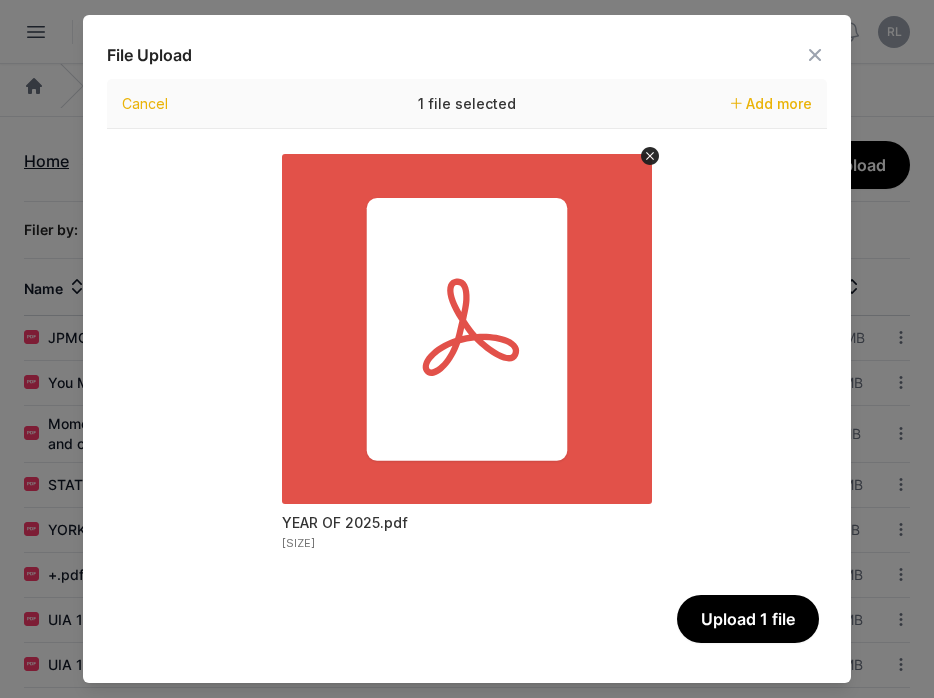 click on "Upload 1 file" at bounding box center [748, 619] 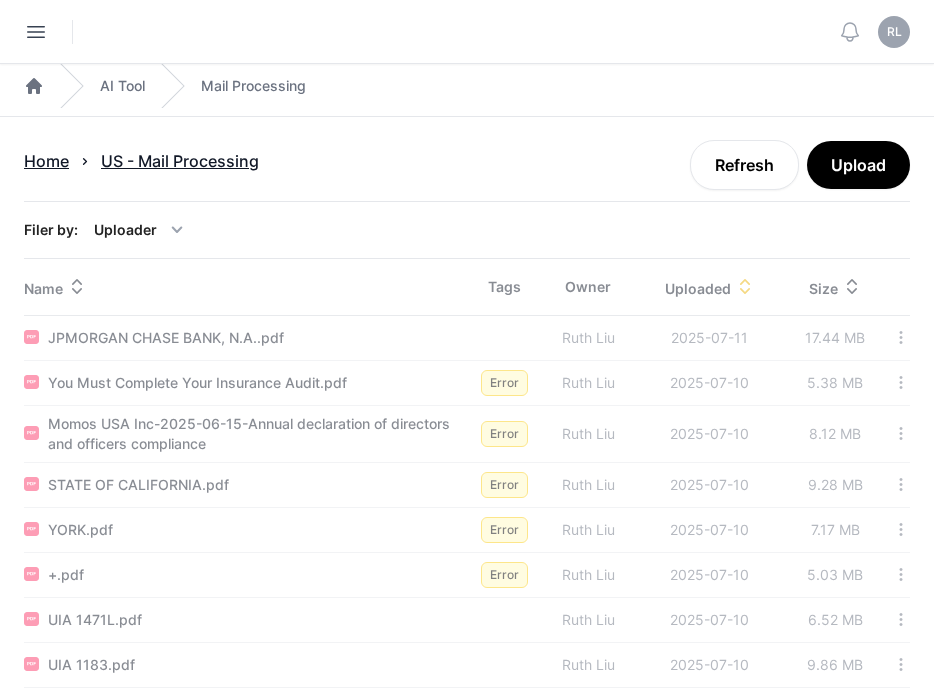 scroll, scrollTop: 46, scrollLeft: 0, axis: vertical 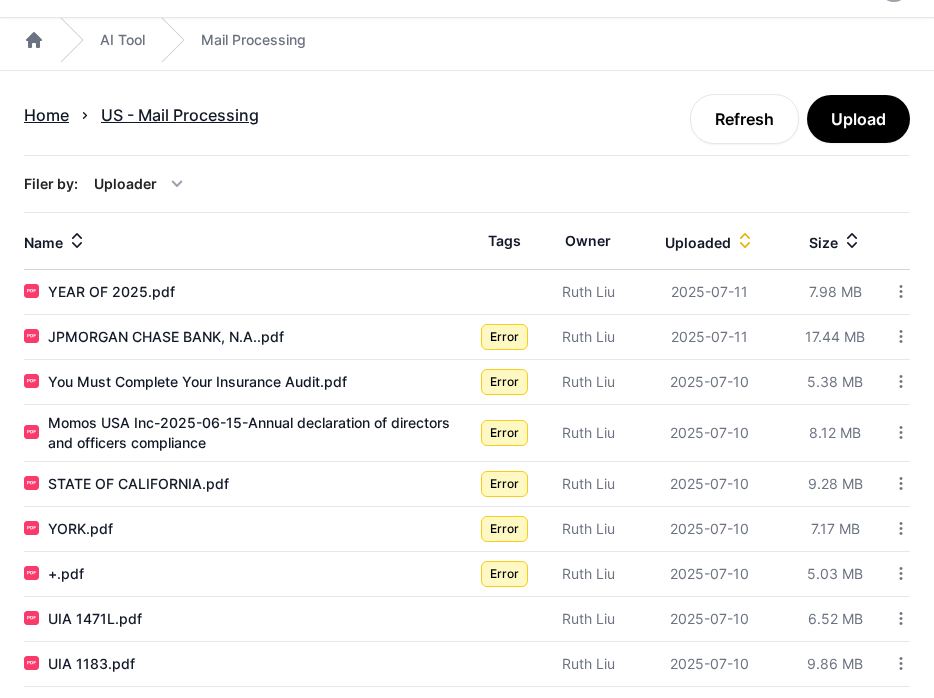 click on "Upload" at bounding box center (858, 119) 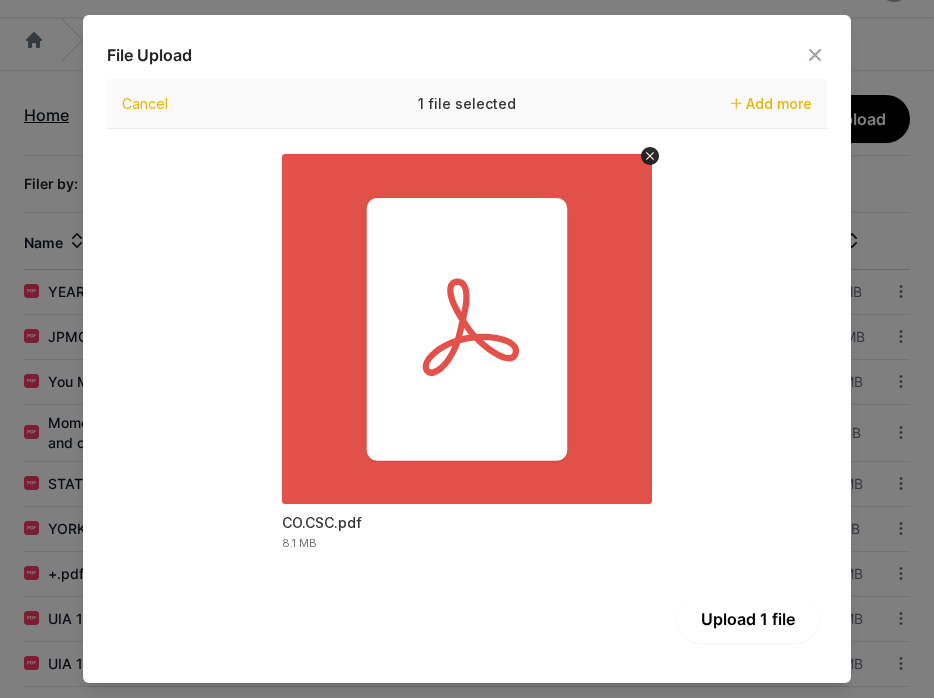 click on "Upload 1 file" at bounding box center (748, 619) 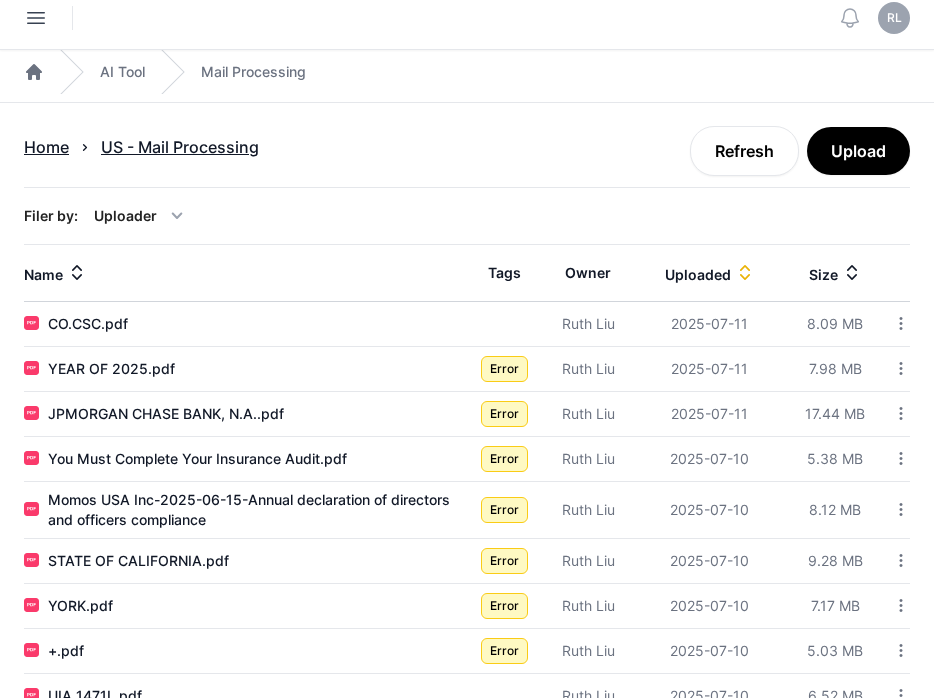 scroll, scrollTop: 10, scrollLeft: 0, axis: vertical 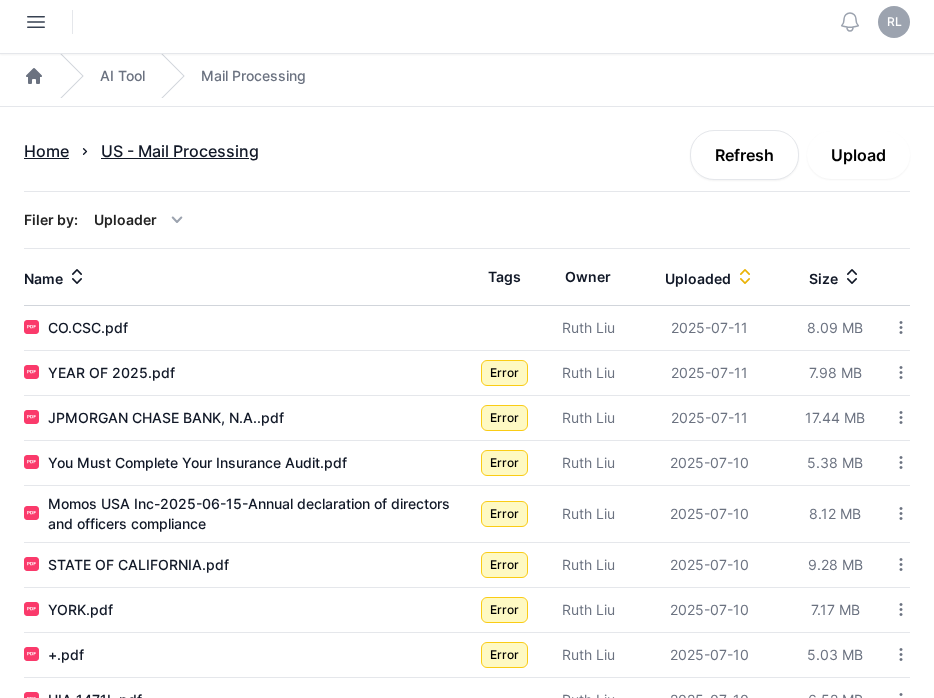 click on "Upload" at bounding box center [858, 155] 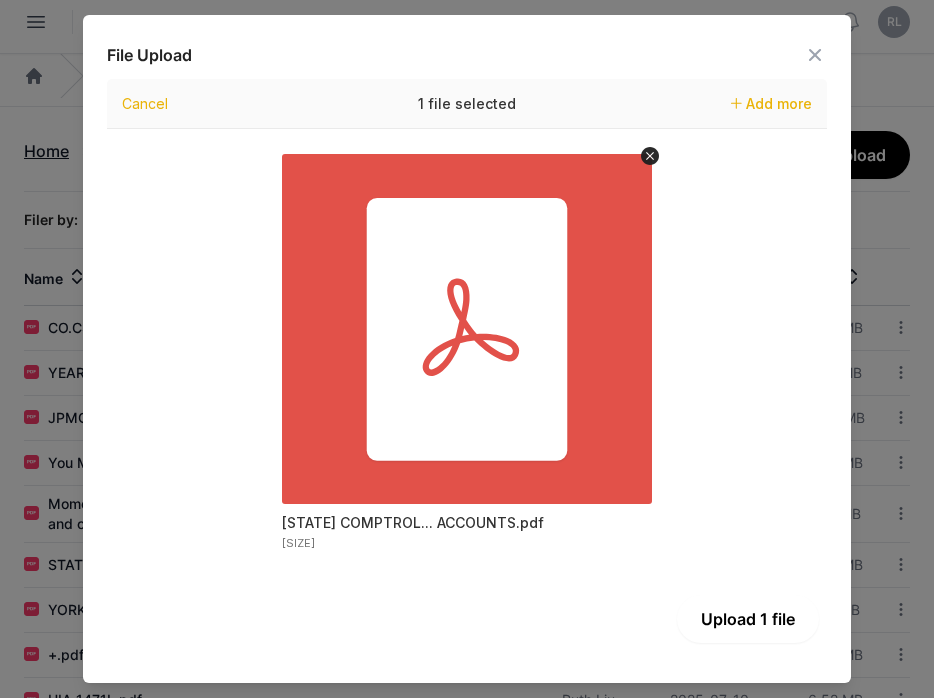 click on "Upload 1 file" at bounding box center [748, 619] 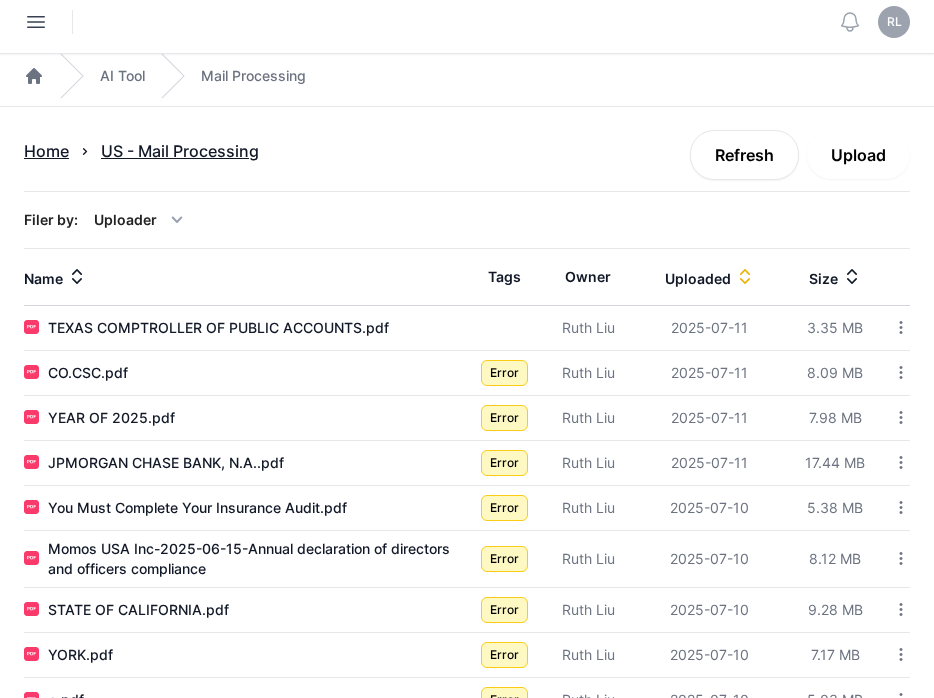 click on "Upload" at bounding box center [858, 155] 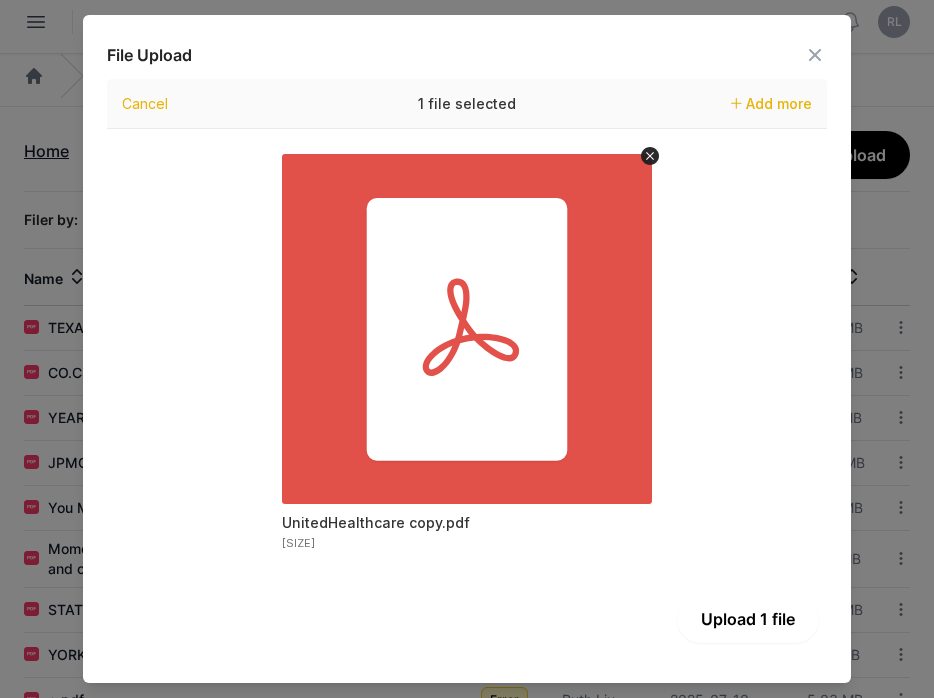 click on "Upload 1 file" at bounding box center [748, 619] 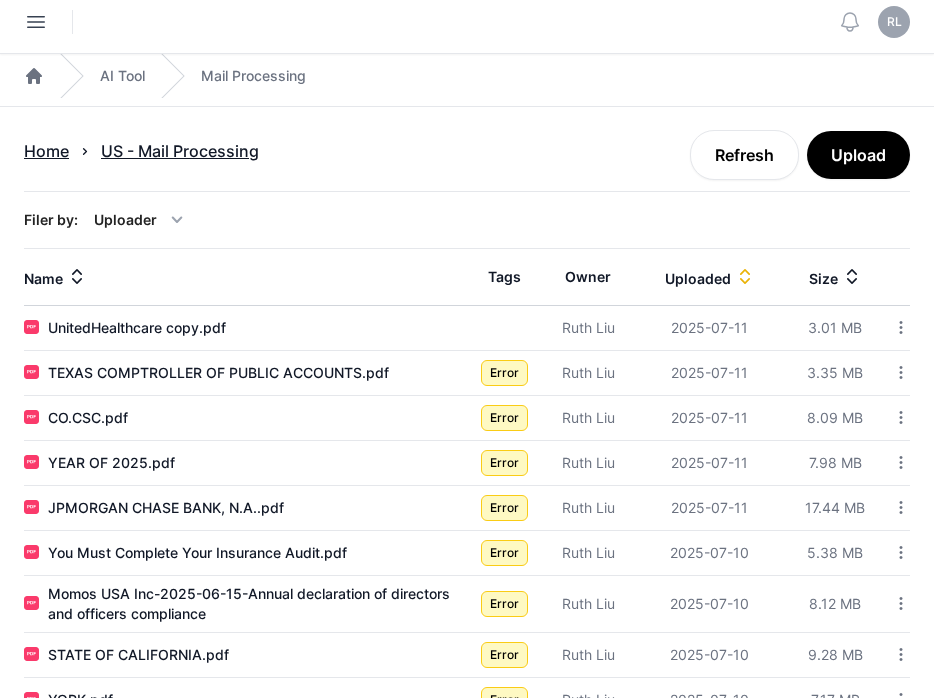 click 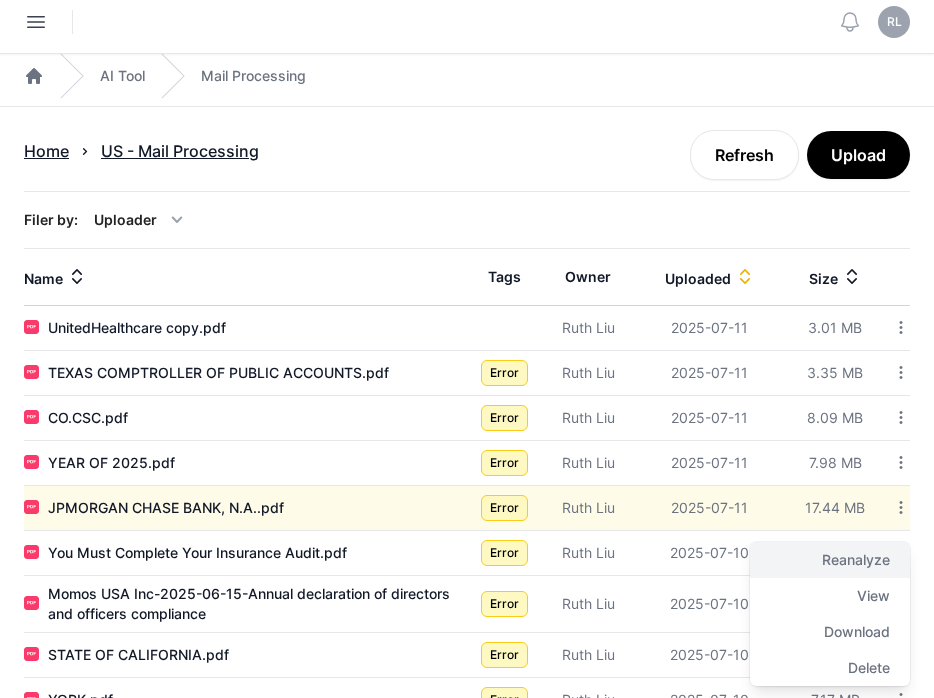 click on "Reanalyze" 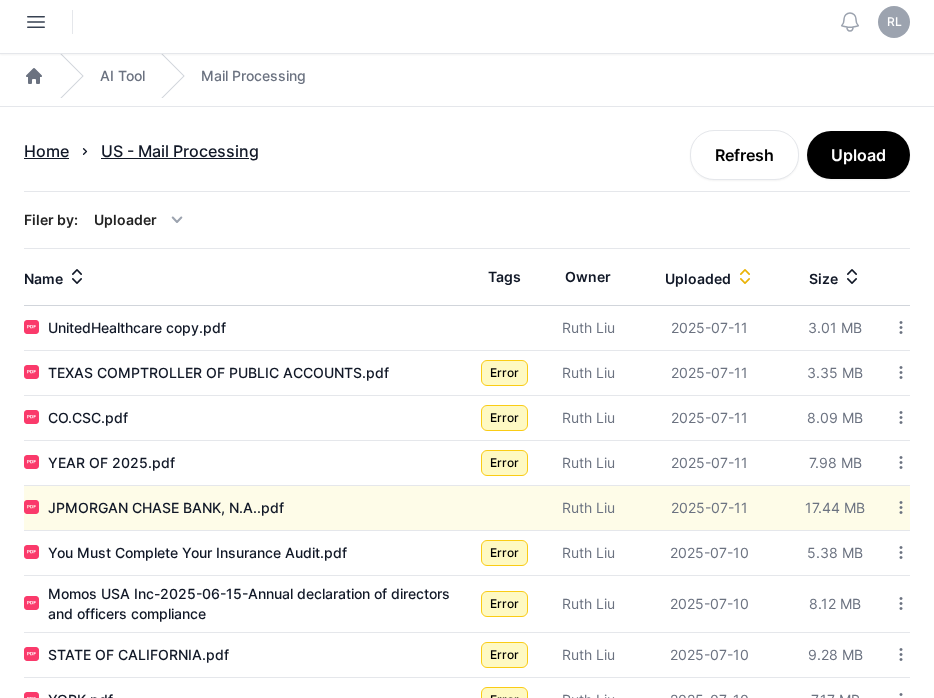 click 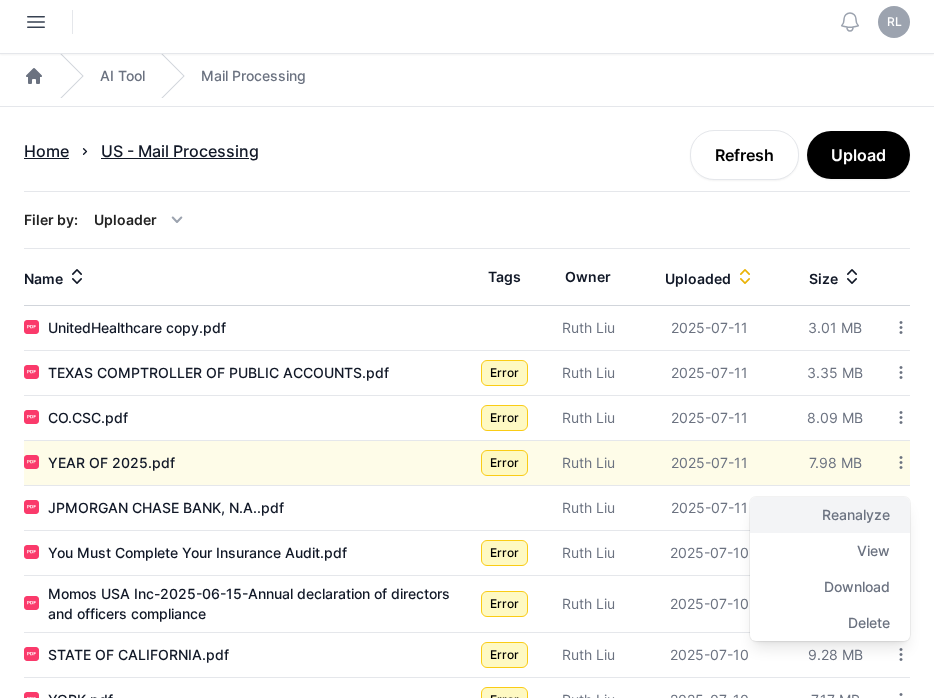click on "Reanalyze" 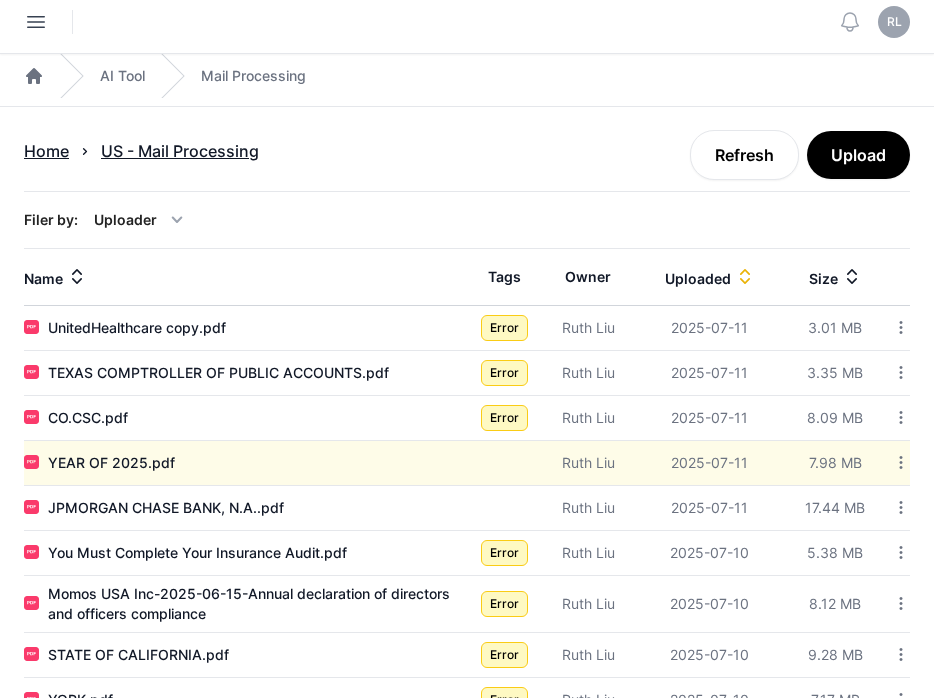 click 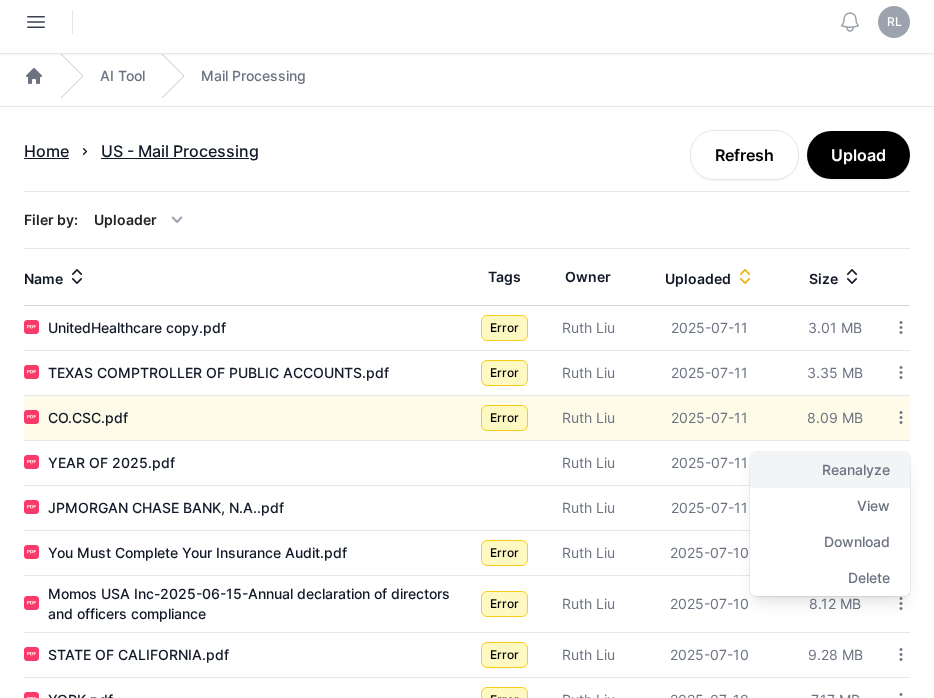 click on "Reanalyze" 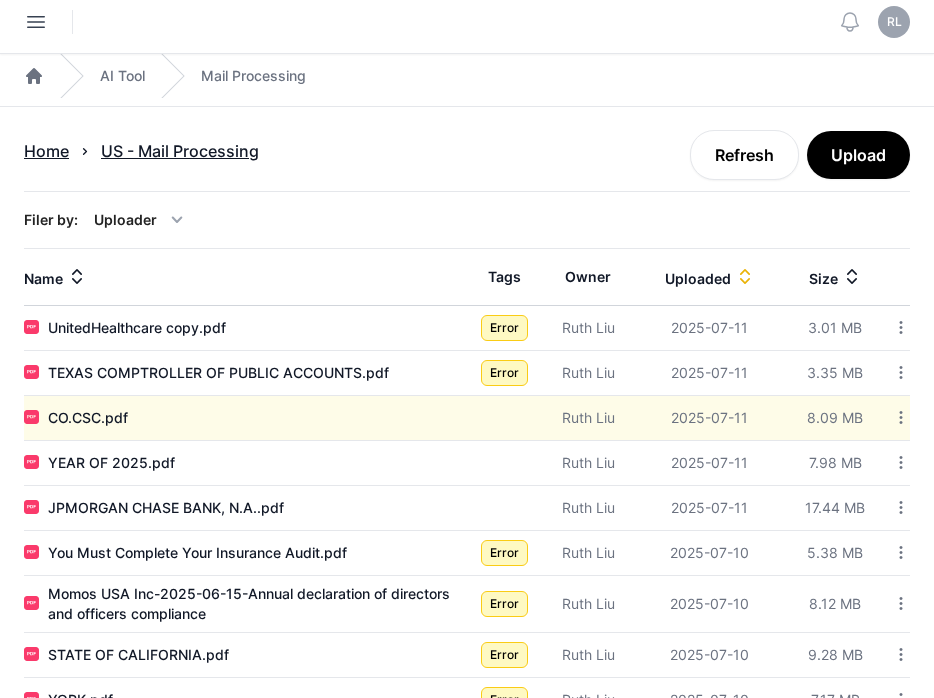 click 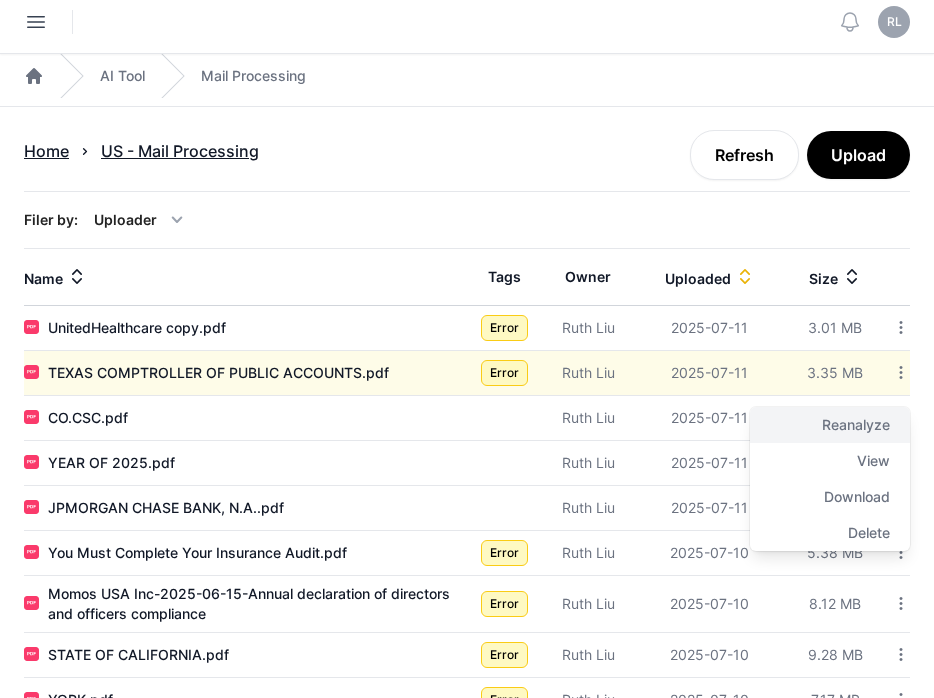 click on "Reanalyze" 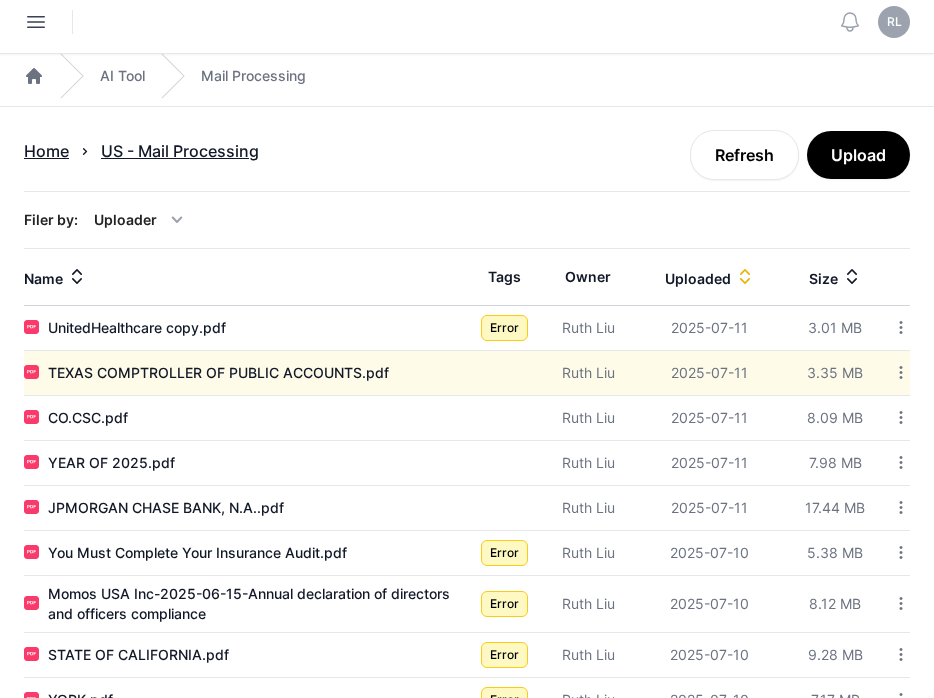 click 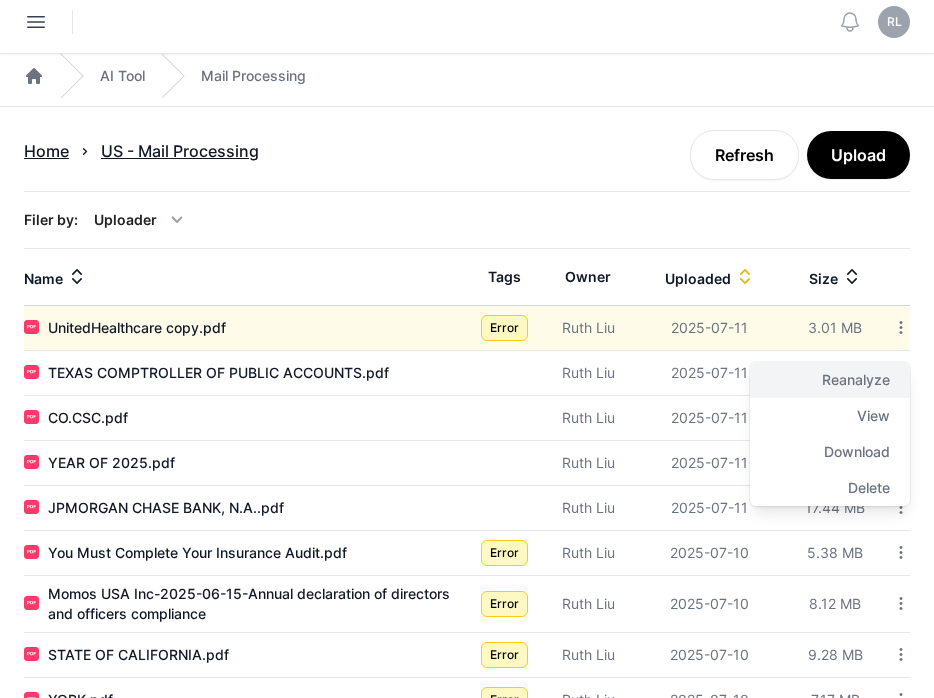 click on "Reanalyze" 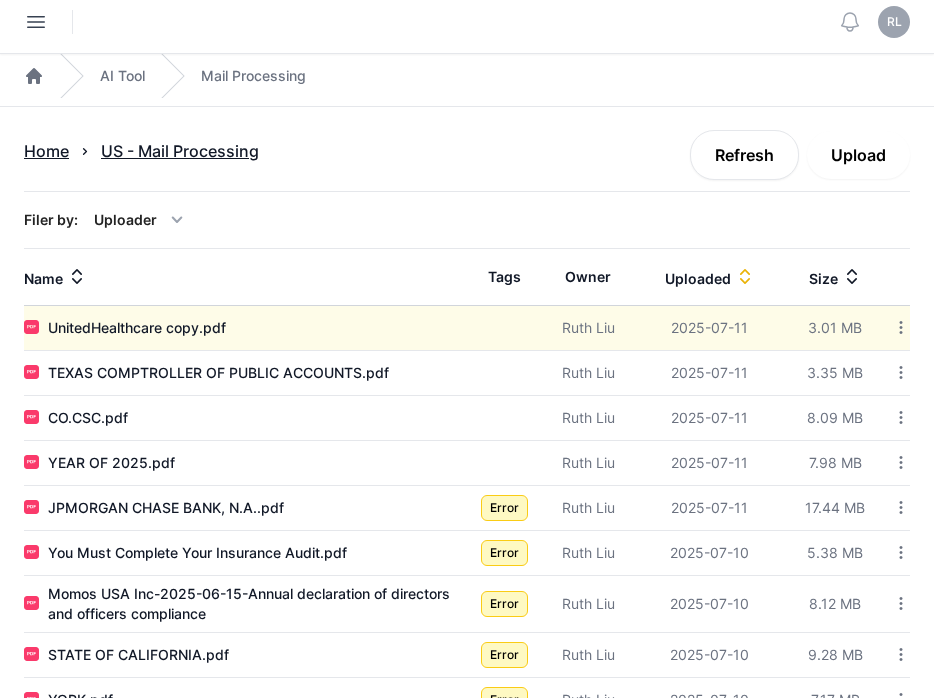 click on "Upload" at bounding box center [858, 155] 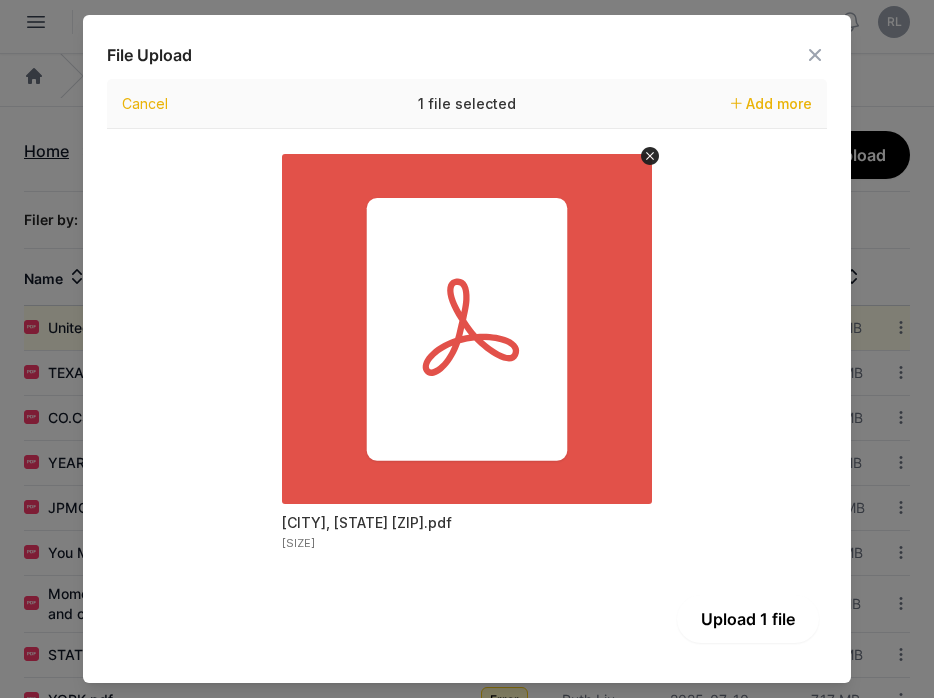 click on "Upload 1 file" at bounding box center (748, 619) 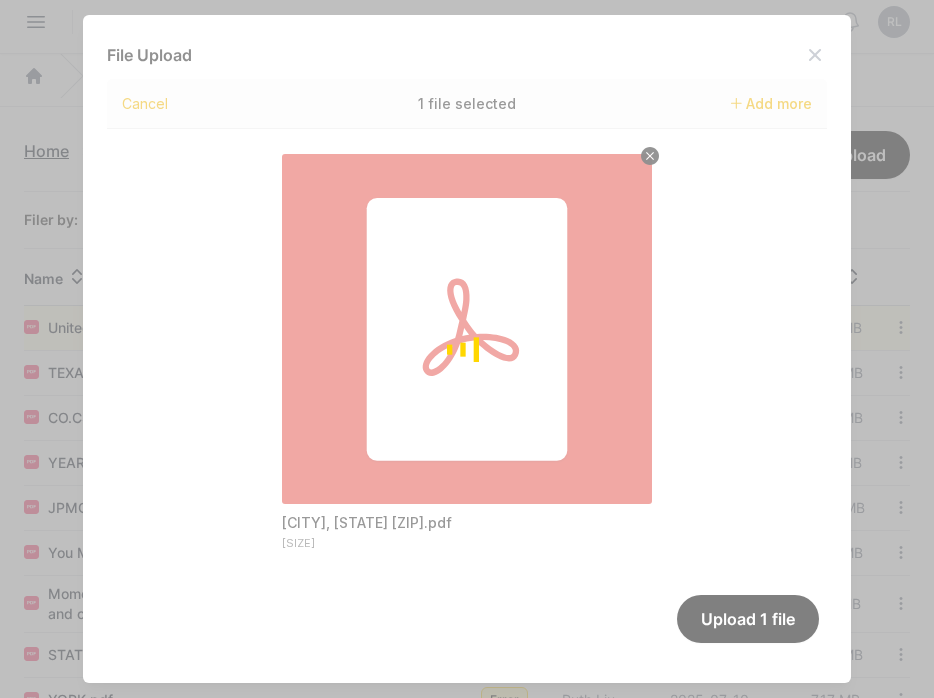 scroll, scrollTop: 62, scrollLeft: 0, axis: vertical 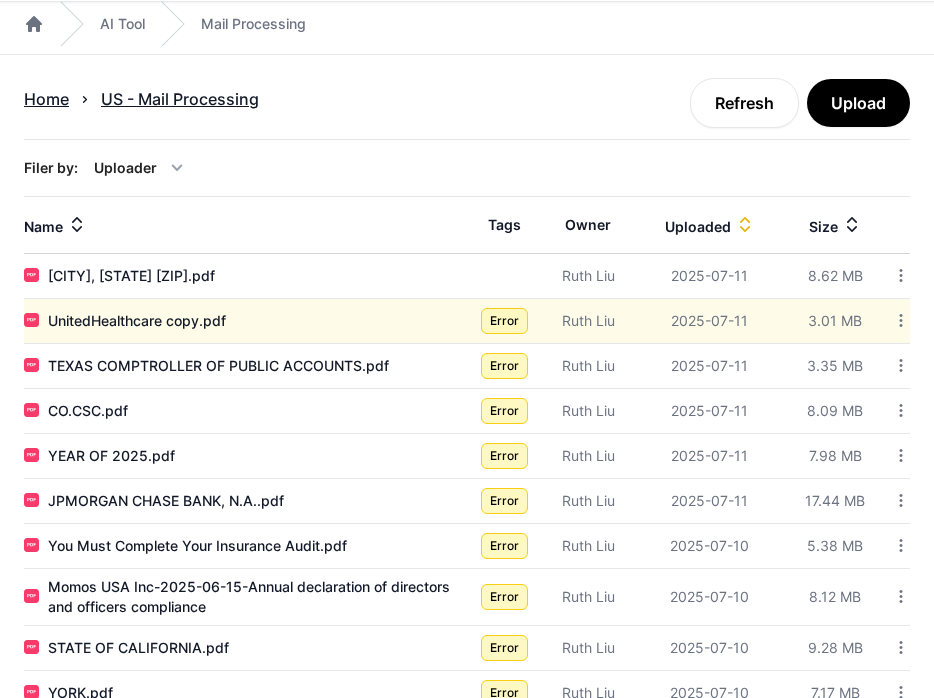 click 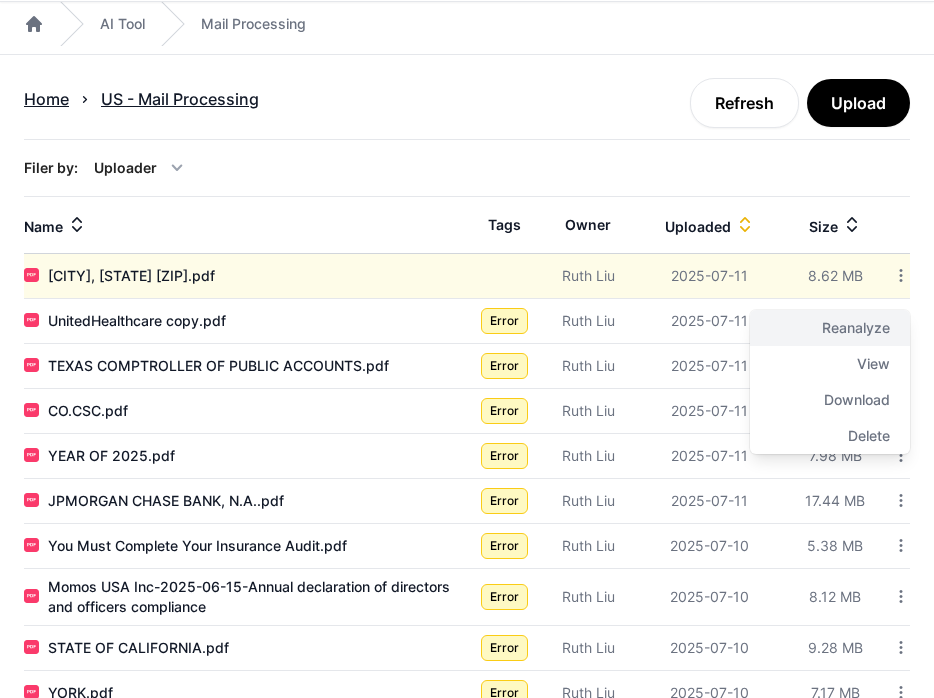 click on "Reanalyze" 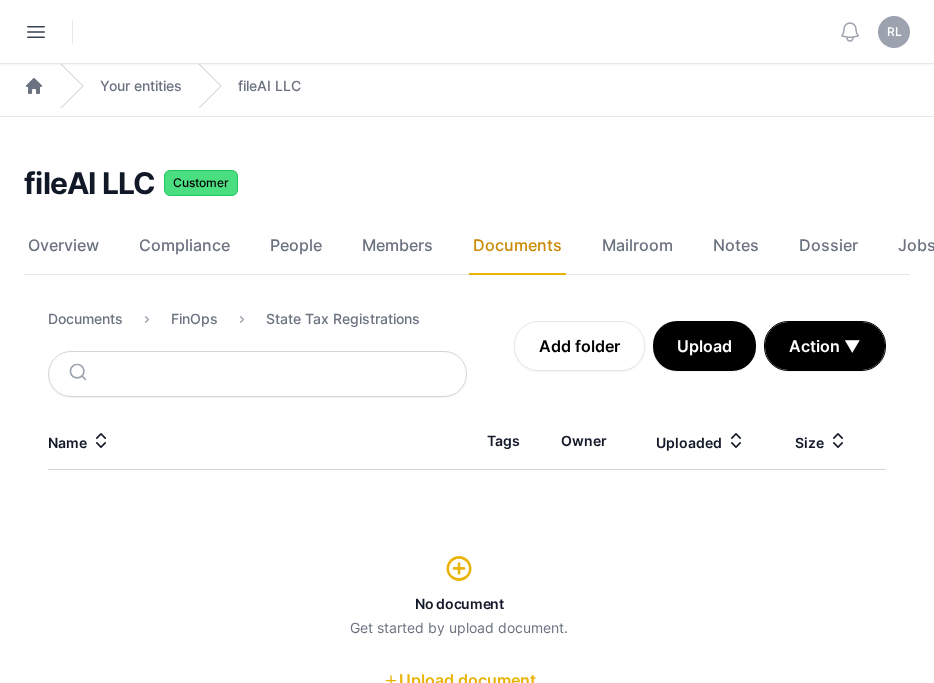 scroll, scrollTop: 0, scrollLeft: 0, axis: both 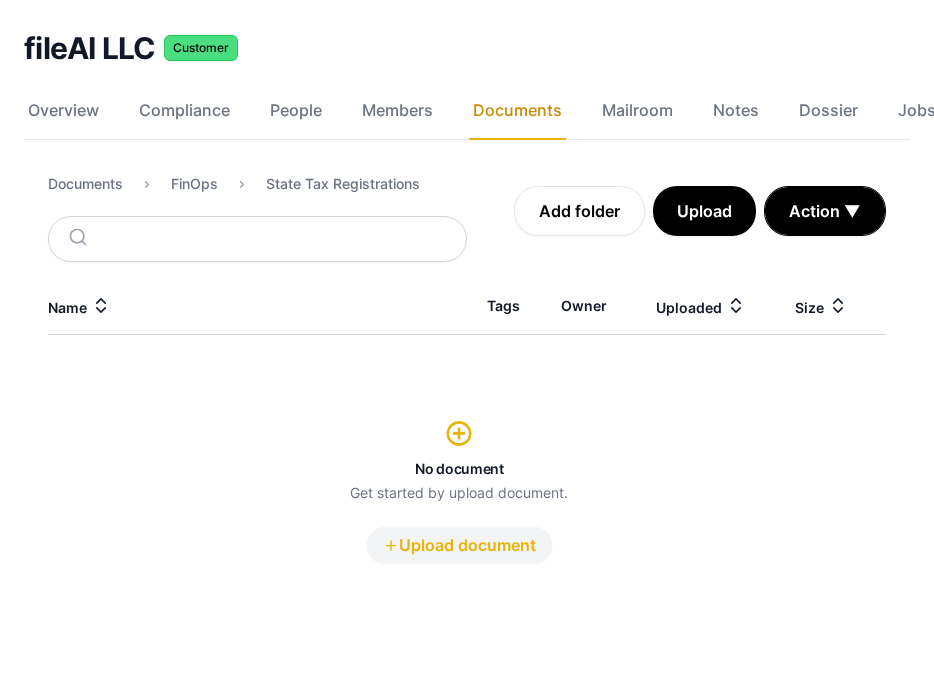 click on "Upload document" at bounding box center (459, 545) 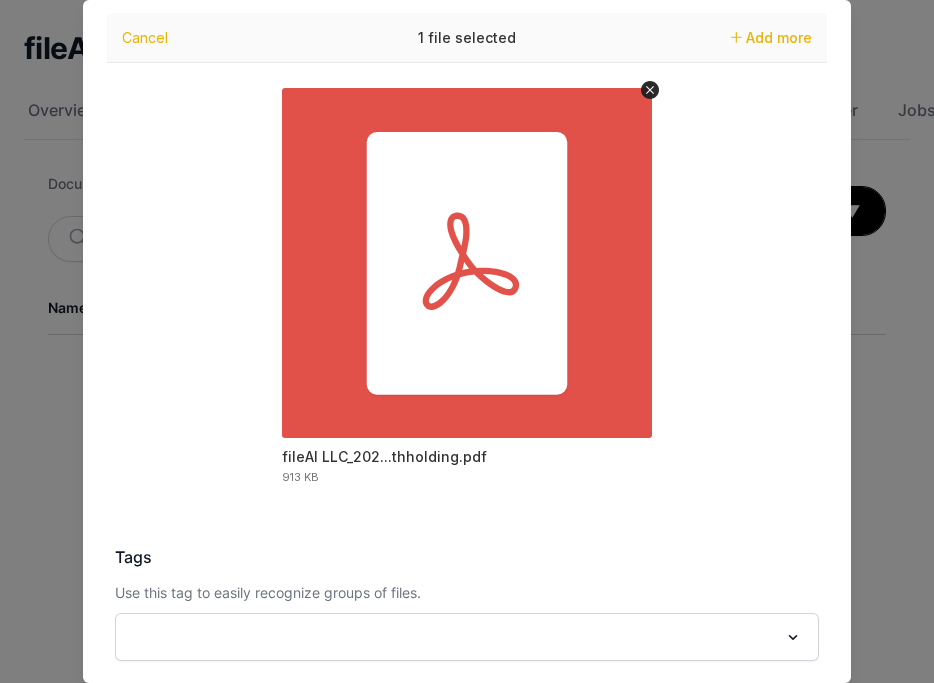 scroll, scrollTop: 280, scrollLeft: 0, axis: vertical 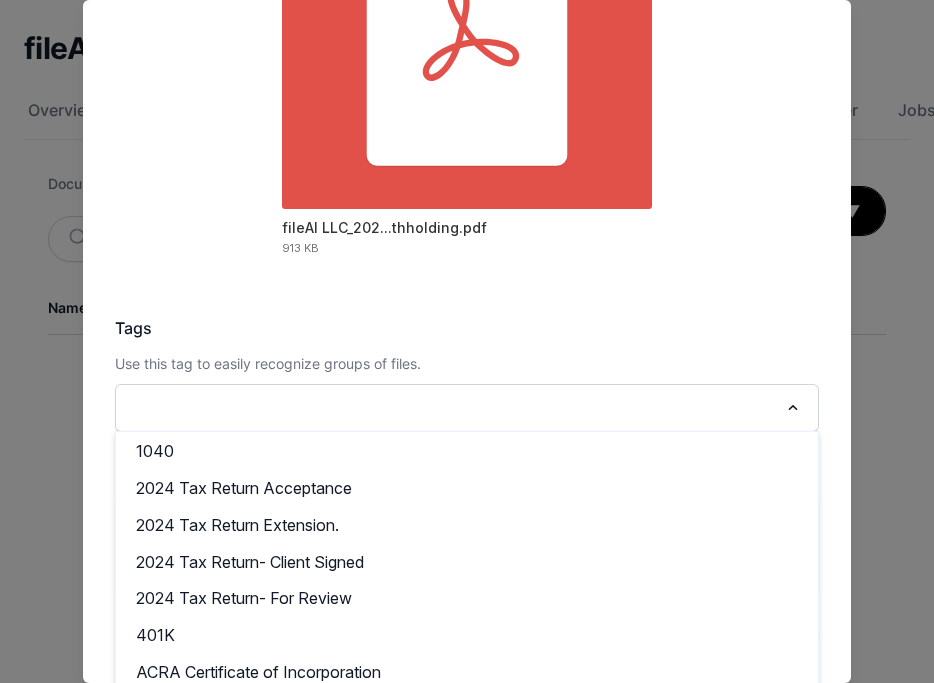 click 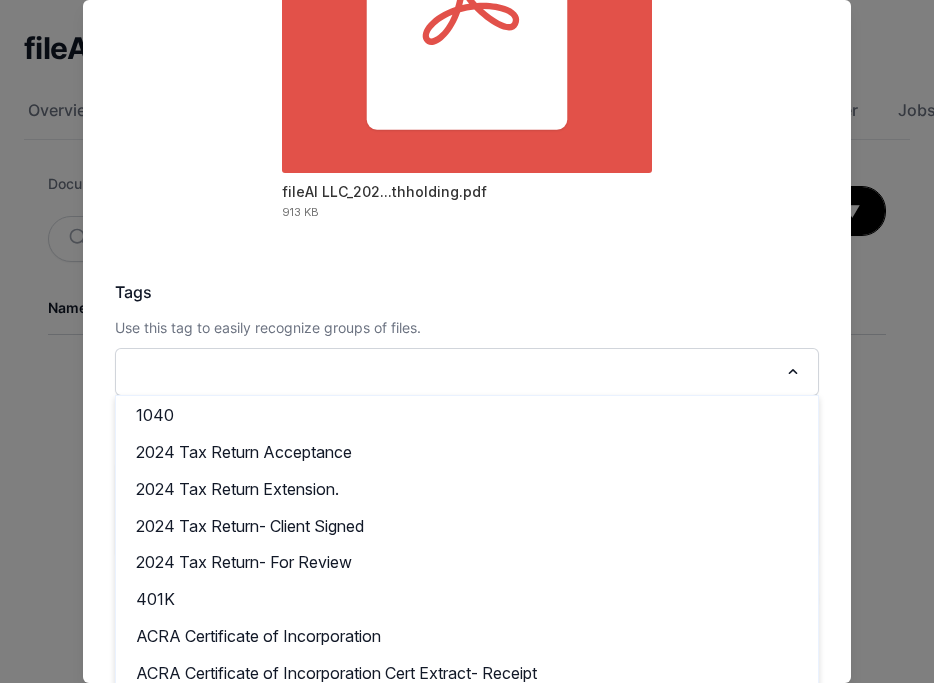 scroll, scrollTop: 363, scrollLeft: 0, axis: vertical 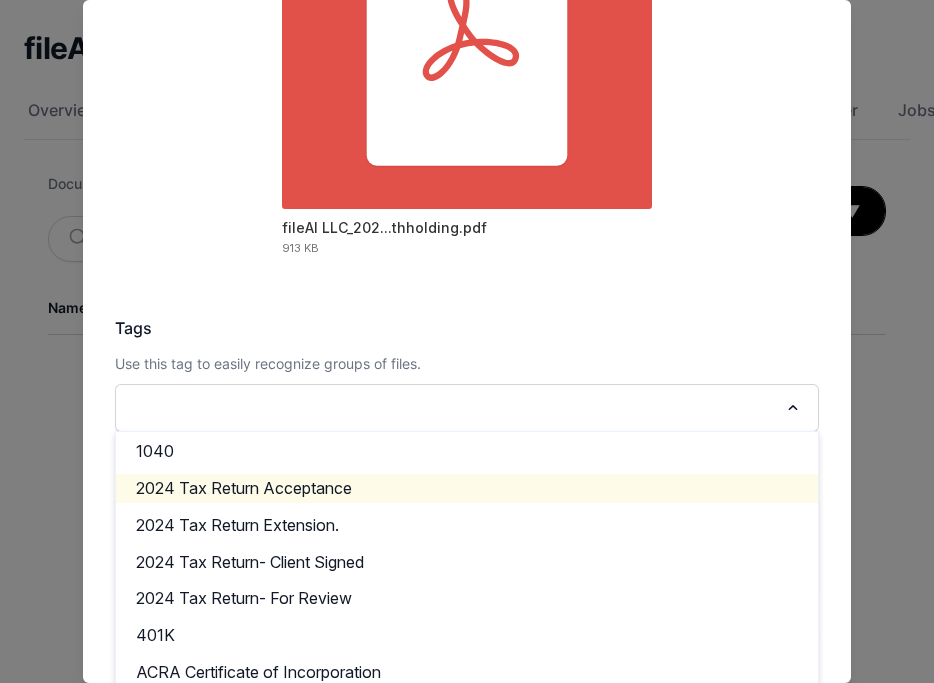 click on "fileAI LLC_202...thholding.pdf
File Upload
Drop your files here
Cancel
1 file selected
Add more
fileAI LLC_202...thholding.pdf
913 KB
Tags
Use this tag to easily recognize groups of files.
Loading...
1040 [YEAR] Tax Return Acceptance
[YEAR] Tax Return Extension.
[YEAR] Tax Return- Client Signed
[YEAR] Tax Return- For Review
401K
ACRA Certificate of Incorporation
ACRA Certificate of Incorporation
Cert Extract- Receipt
ACRA Change in Registered Office
Ack
ACRA EOT
ACRA EOT Approved
ACRA EOT Receipt
ACRA Registers Rcpt
Advisers
AGM- Signed
Articles of Incorporation
ARTICLES OF ORGANIZATION
AU Bookkeeping
AZ Annual Report
AZ Tax
AZDOR Update
Bank Information
Bank Statement ([DATE] to [DATE])
Bizfile
Bizfile Receipt
Business Register Extract
CA
CA
CA Article of Organization
CA EDD
CA Statement of Information
California Certificate of Formation
Certificate of Incorporation
Certificate of Resident
Change in Registered Office
Board Reso
Change in RO Approval
Change of Registered Agent
Chart of Accounts
Client signed
Client to review
CO
CO Tax
DE" at bounding box center (467, 209) 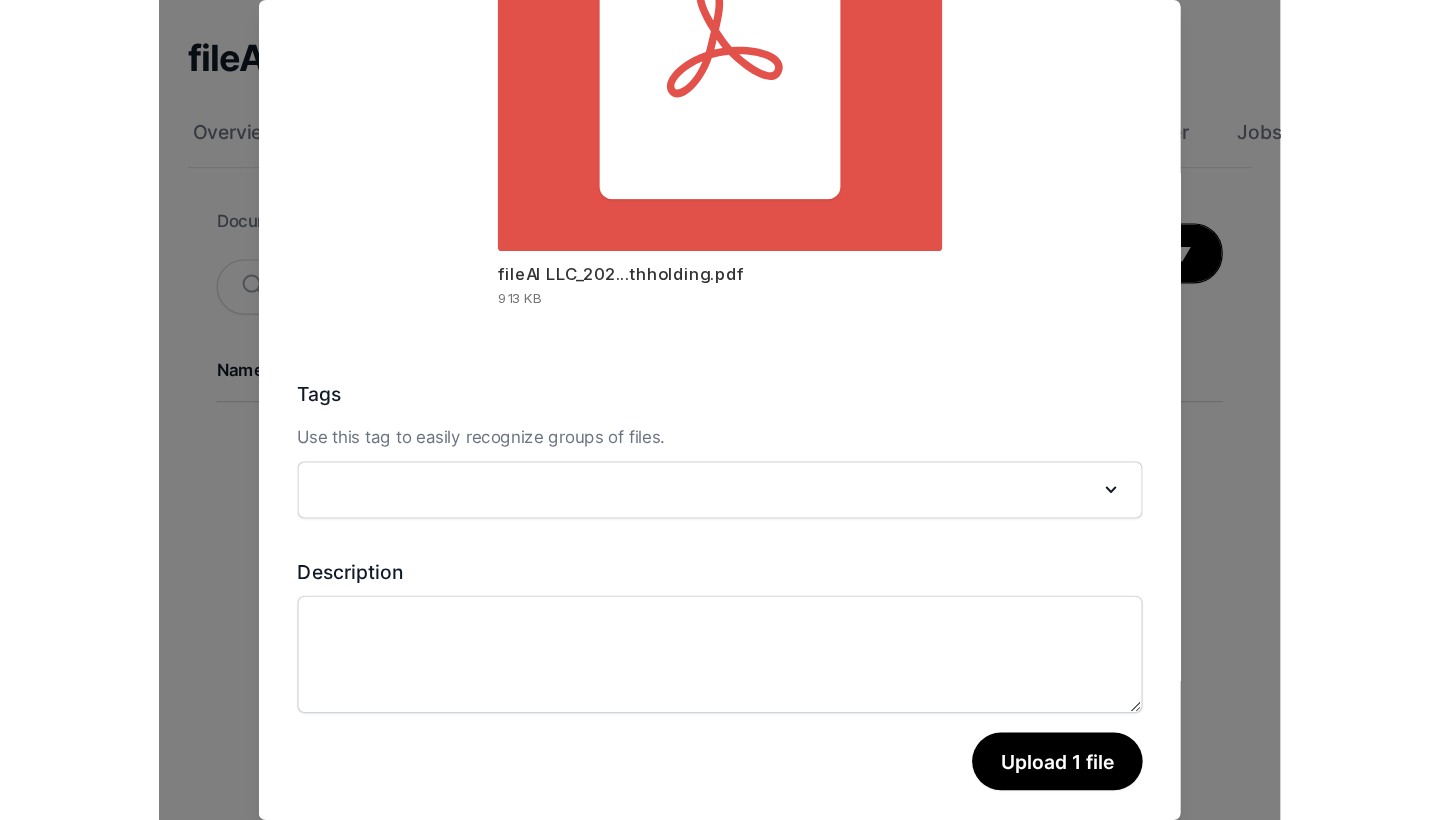 scroll, scrollTop: 0, scrollLeft: 0, axis: both 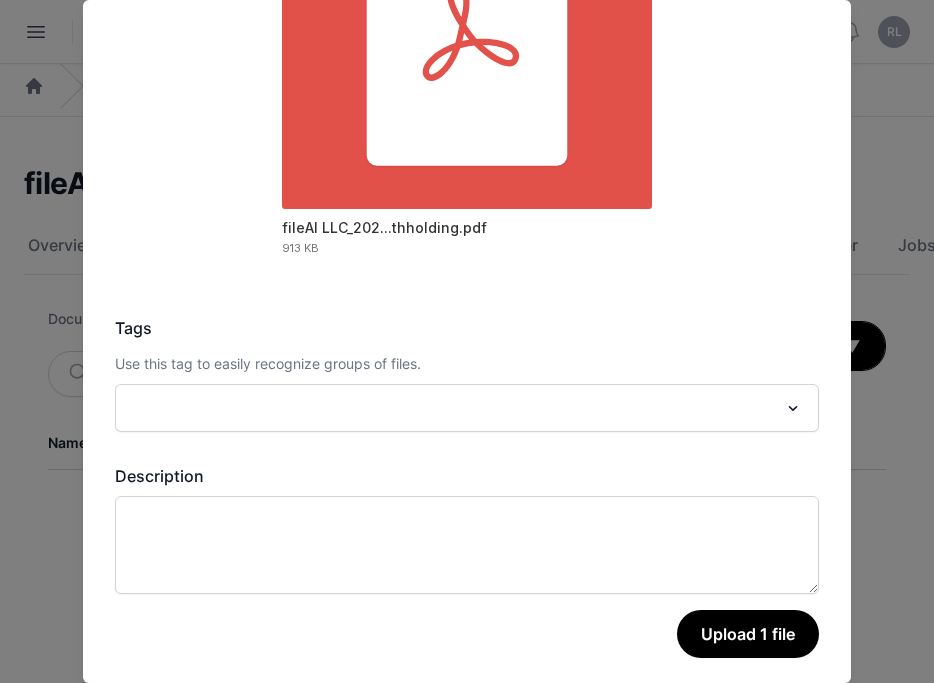 click on "fileAI LLC_202...thholding.pdf 913 KB" at bounding box center [467, 59] 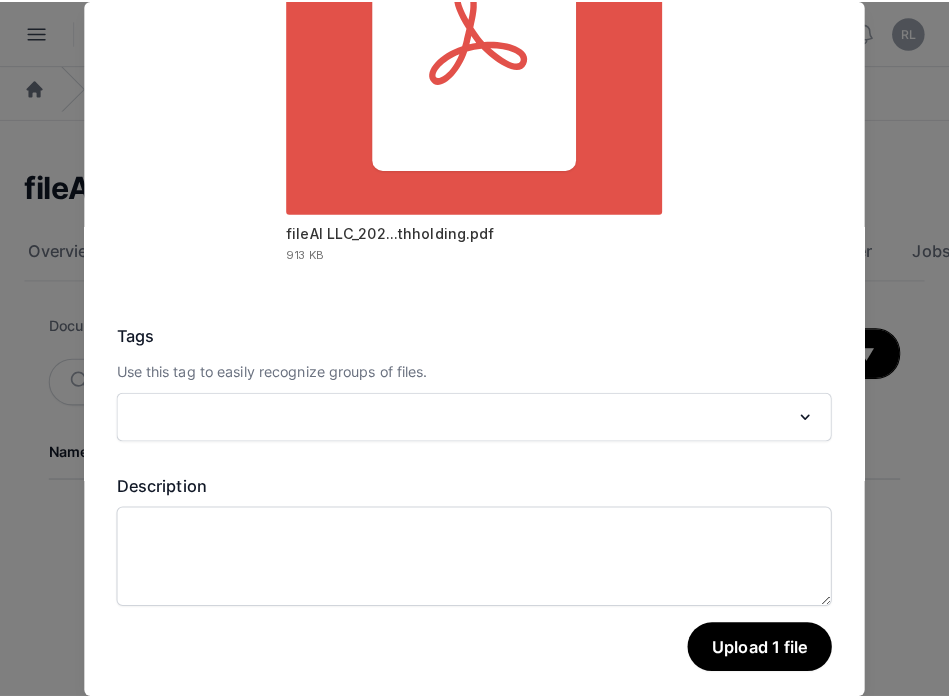 scroll, scrollTop: 158, scrollLeft: 0, axis: vertical 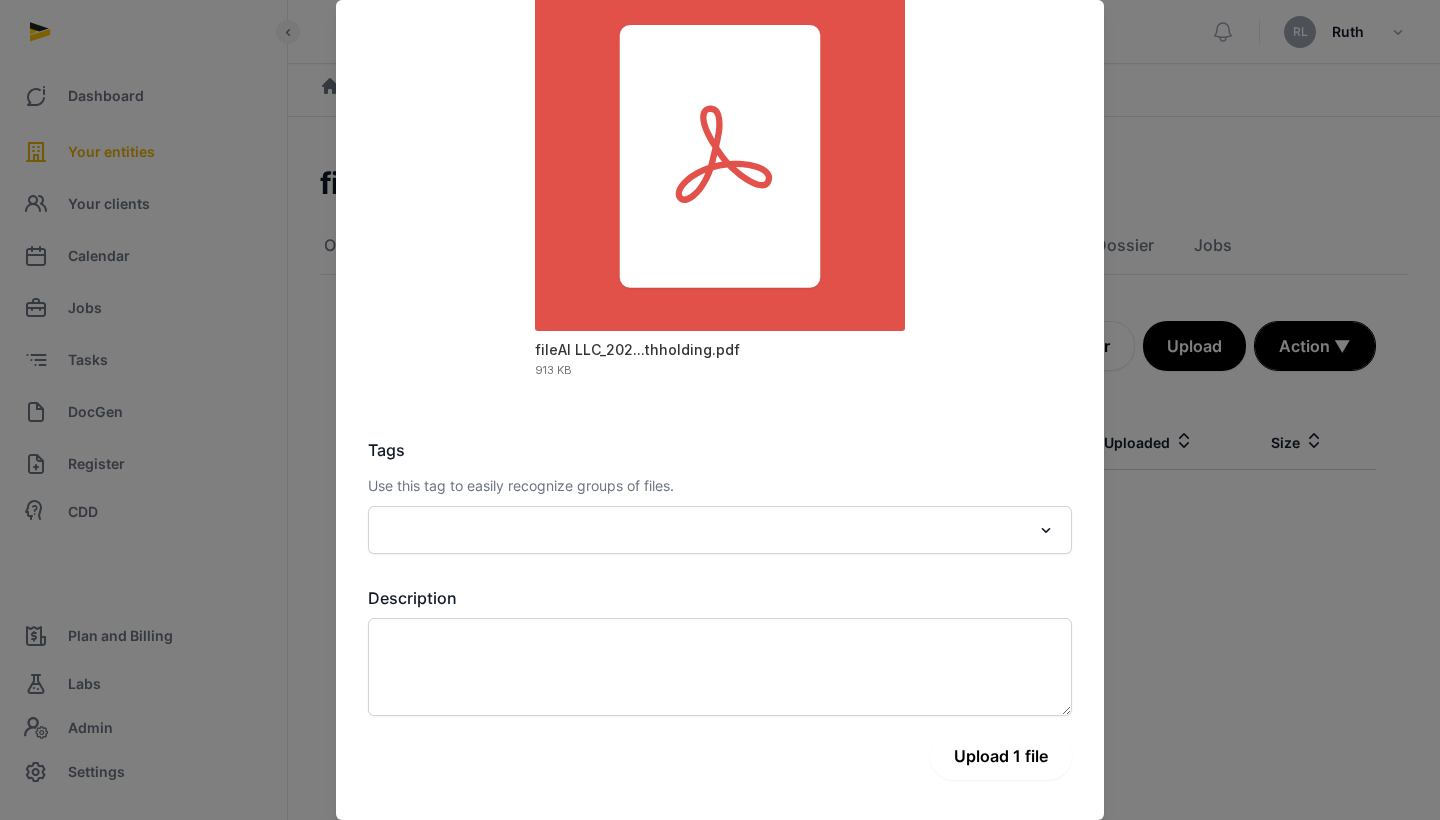 click on "Upload 1 file" at bounding box center (1001, 756) 